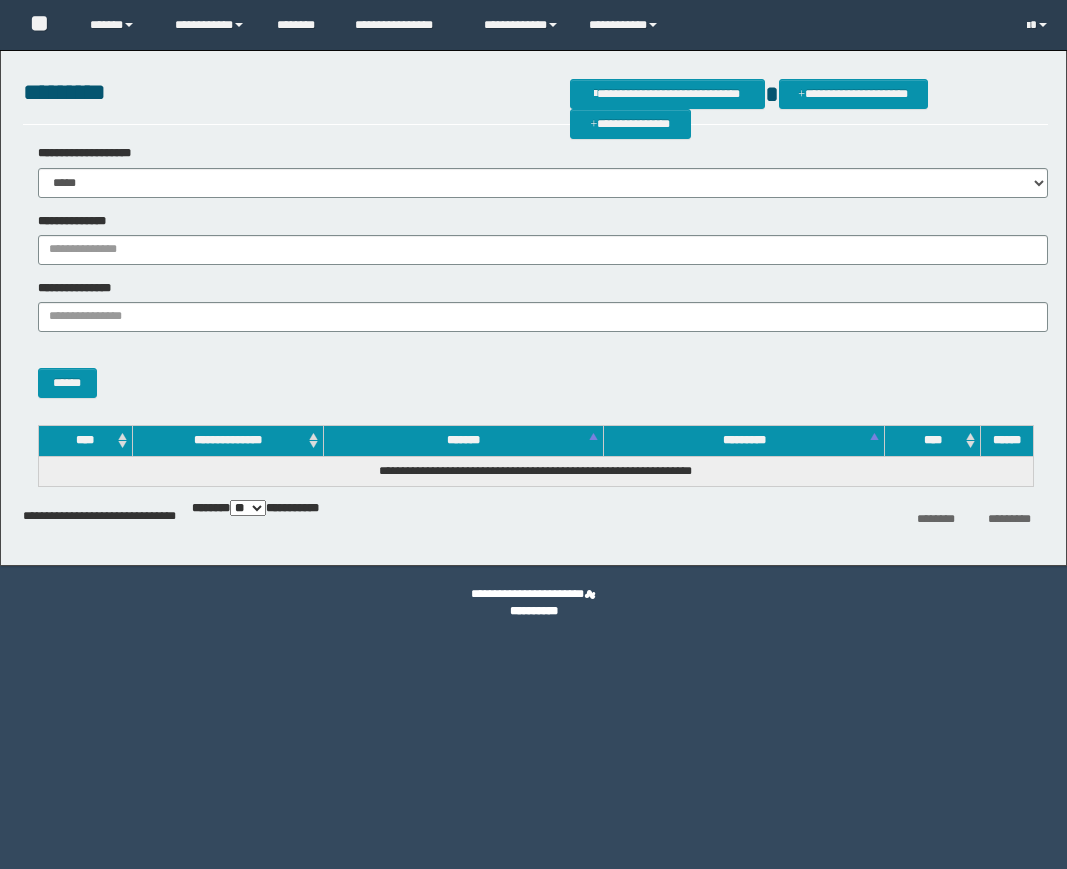 scroll, scrollTop: 0, scrollLeft: 0, axis: both 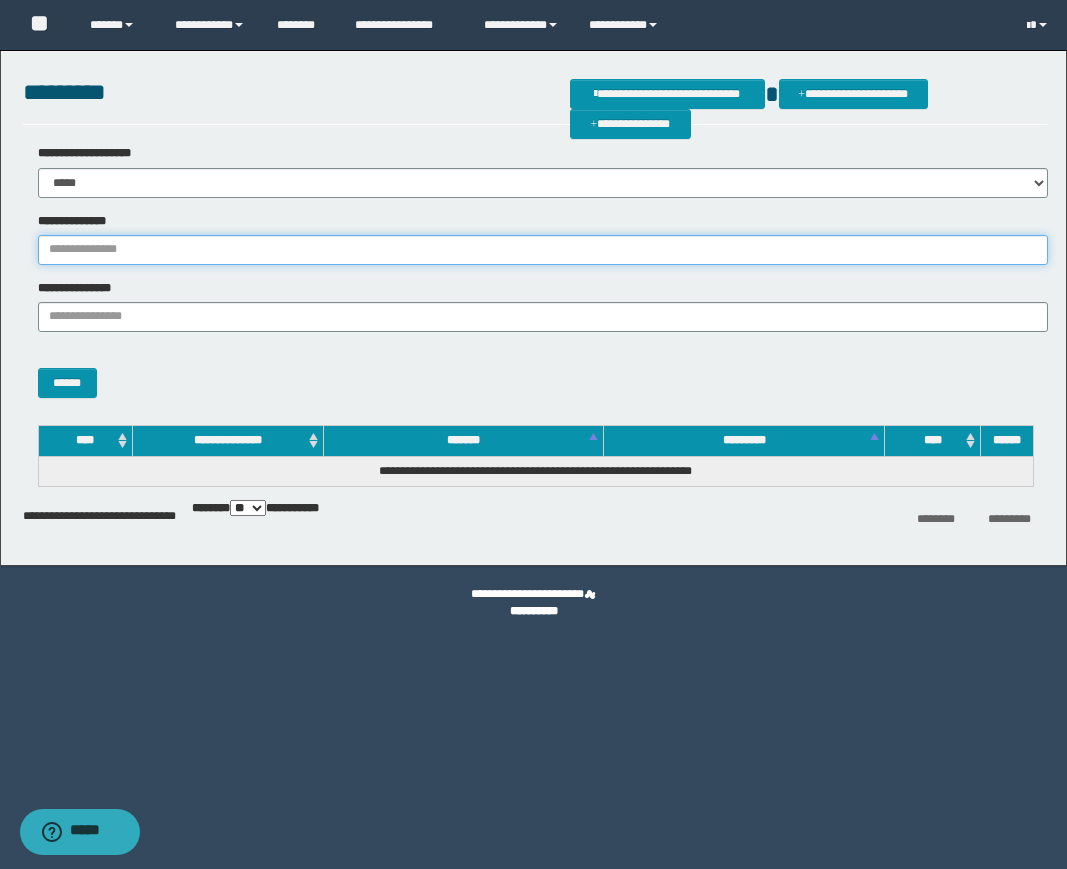 click on "**********" at bounding box center (543, 250) 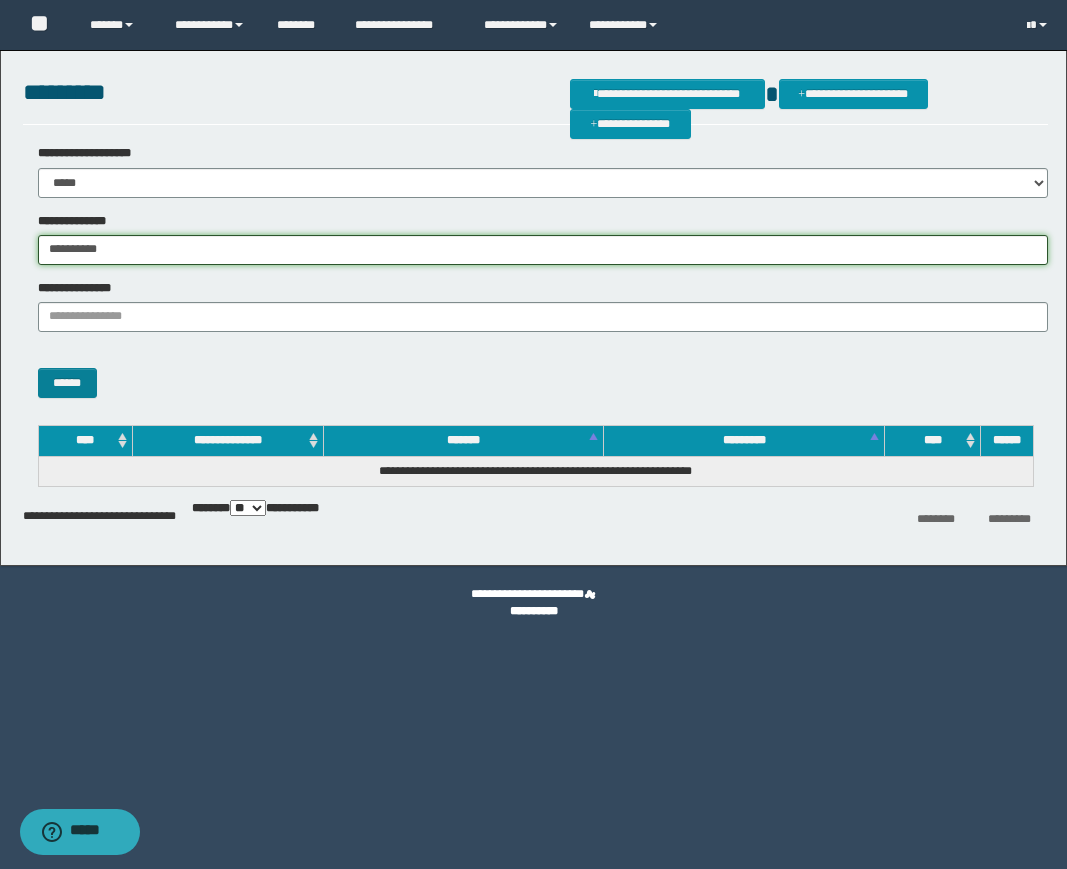 type on "**********" 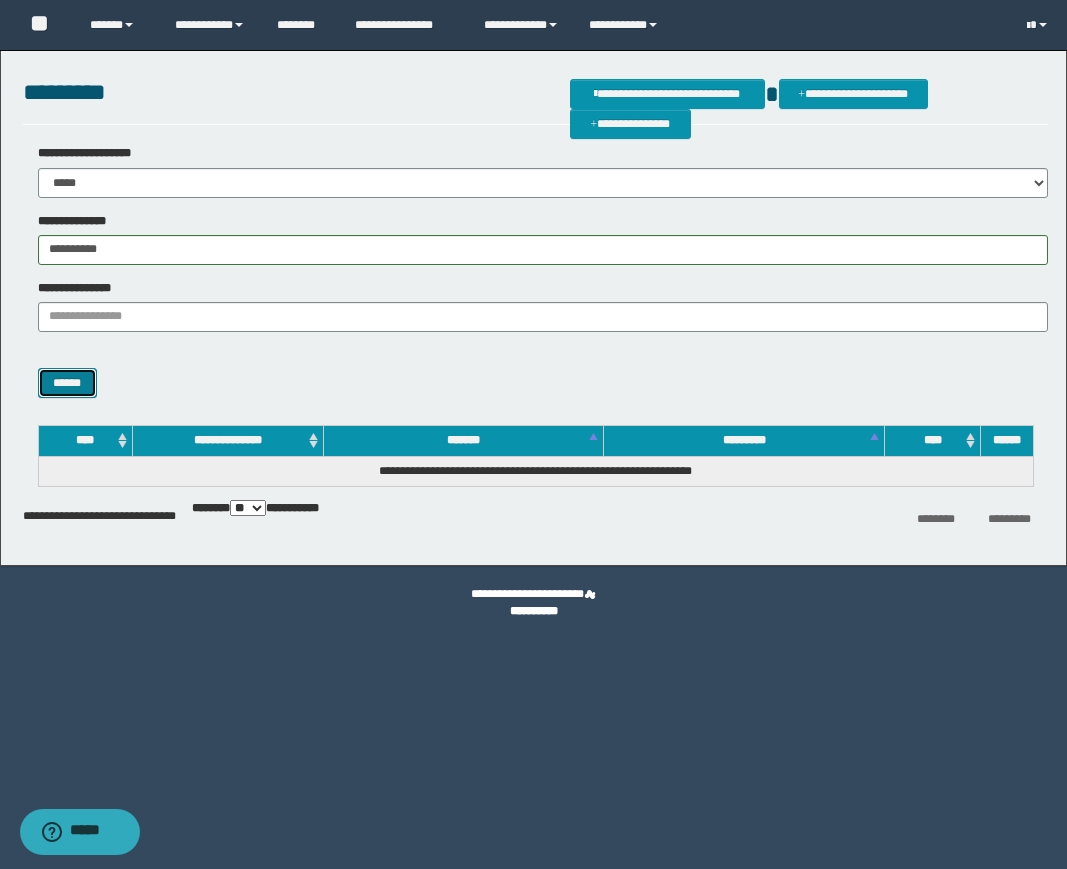 click on "******" at bounding box center [67, 383] 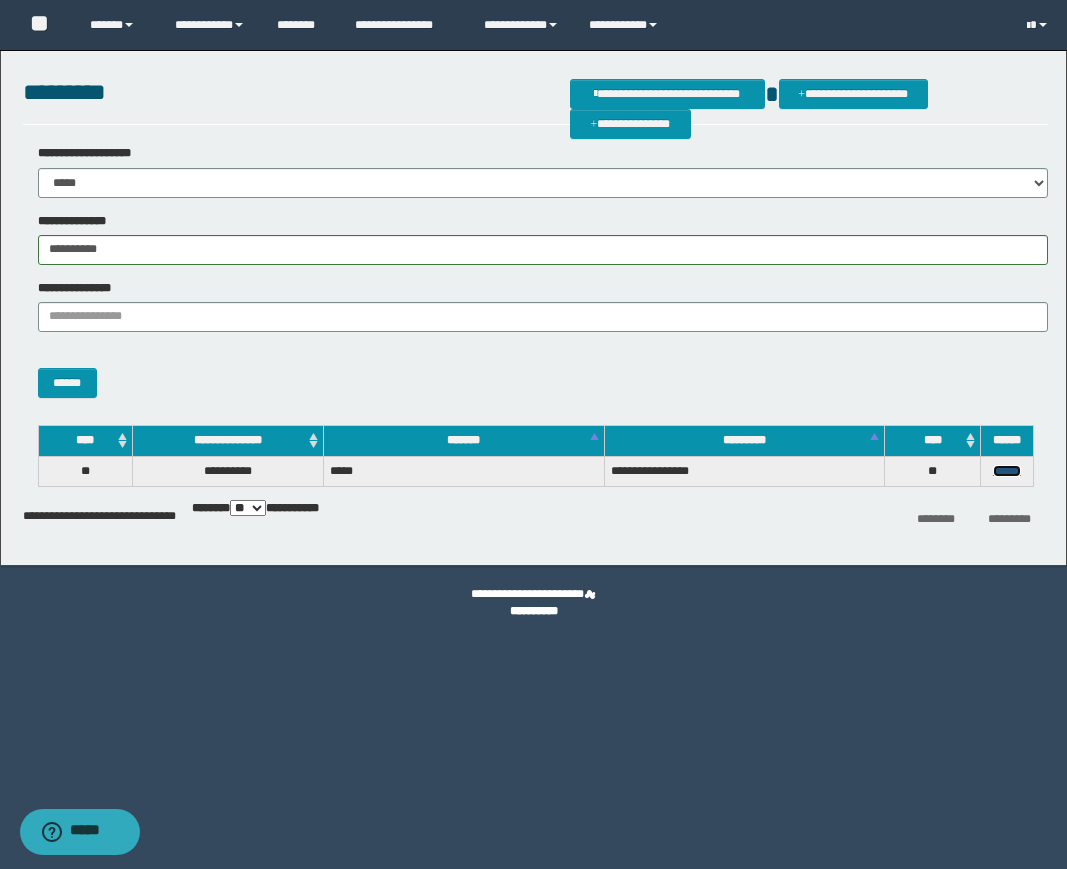 click on "******" at bounding box center (1007, 471) 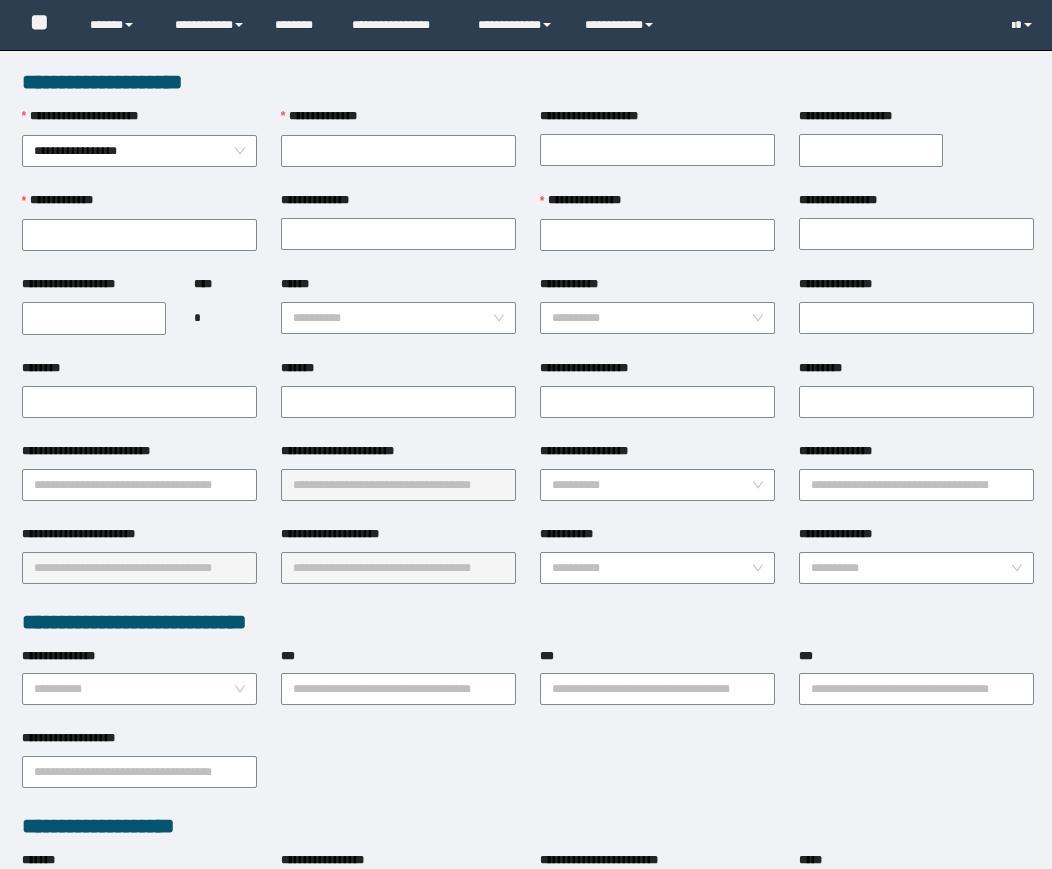 scroll, scrollTop: 0, scrollLeft: 0, axis: both 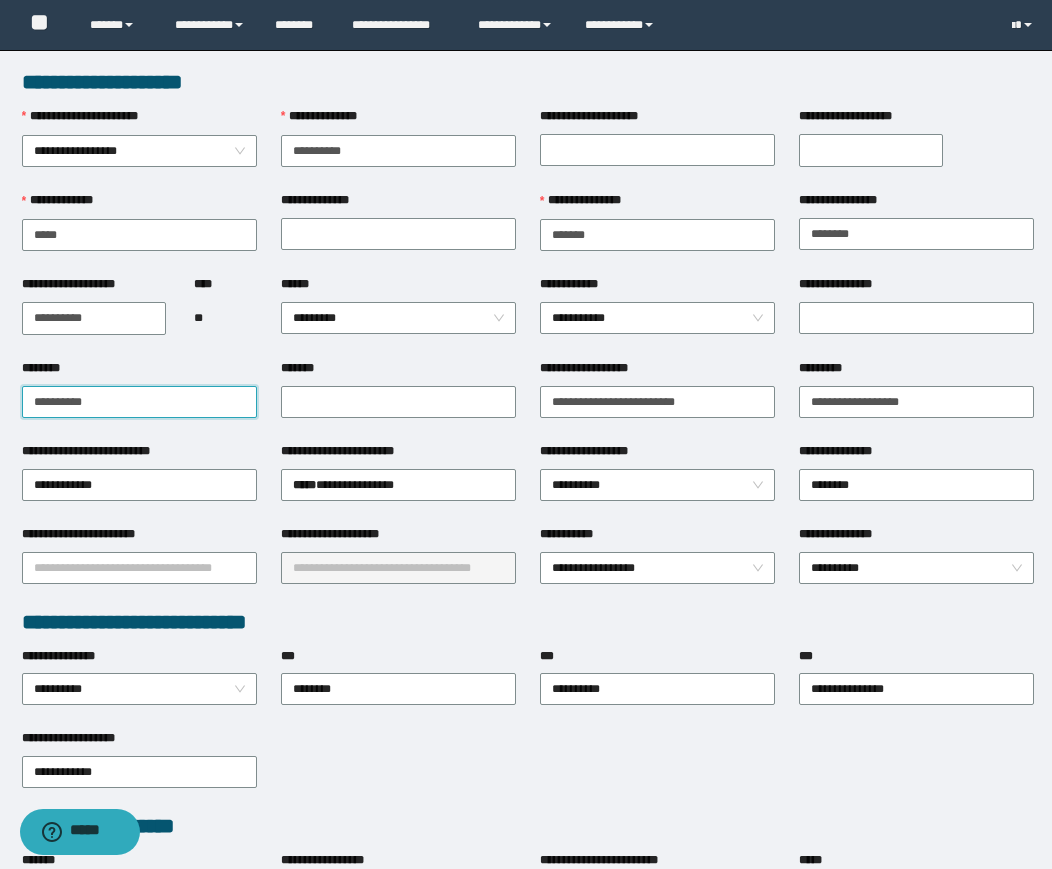 drag, startPoint x: 96, startPoint y: 398, endPoint x: 0, endPoint y: 397, distance: 96.00521 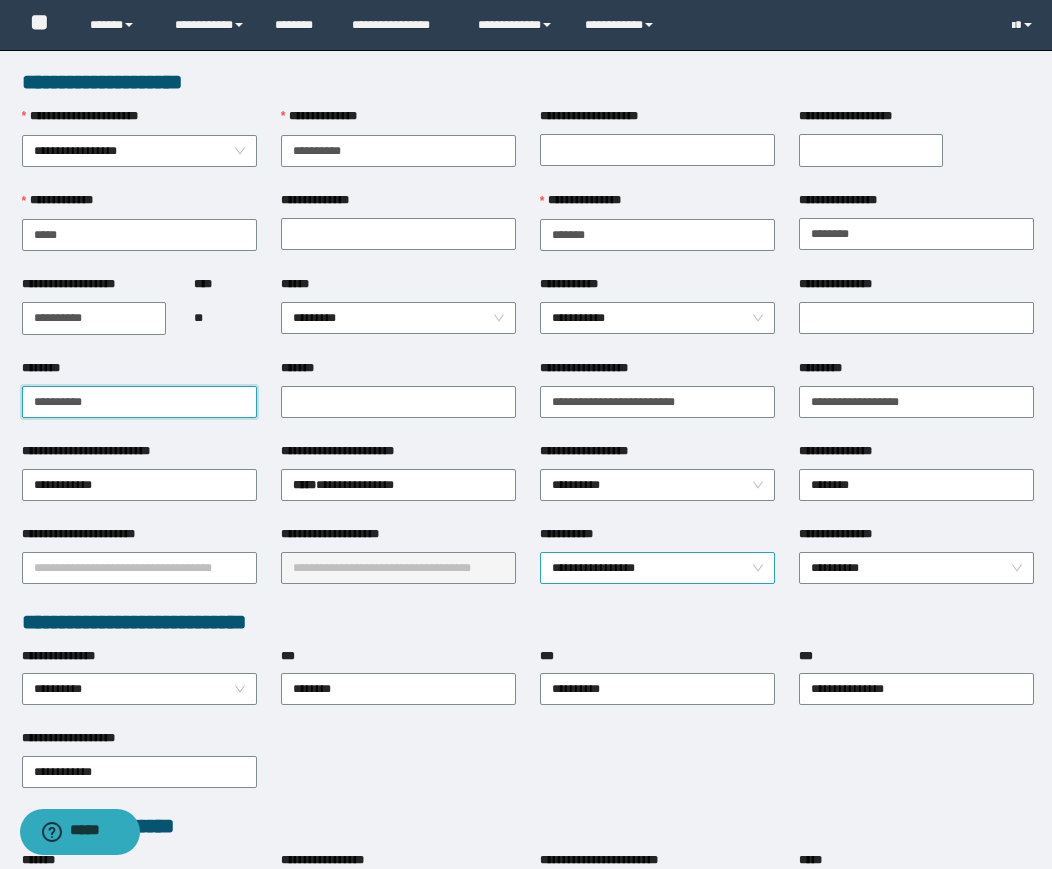 paste on "*" 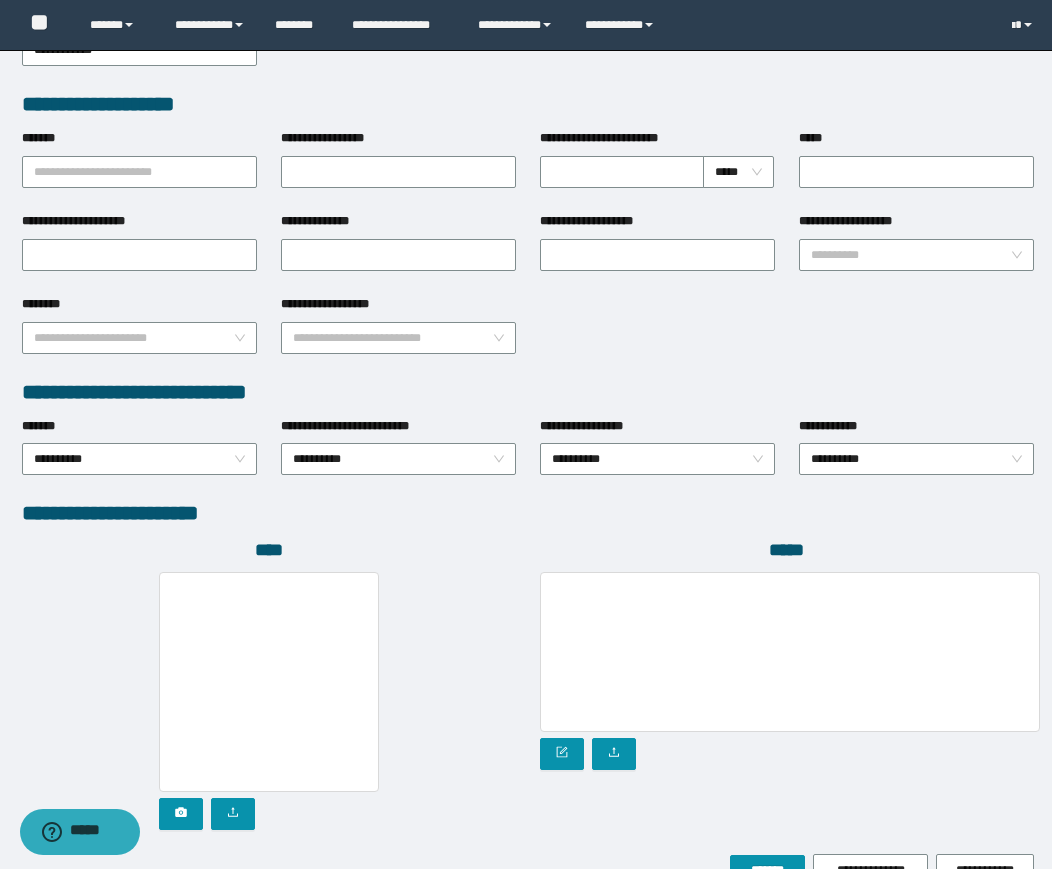 scroll, scrollTop: 834, scrollLeft: 0, axis: vertical 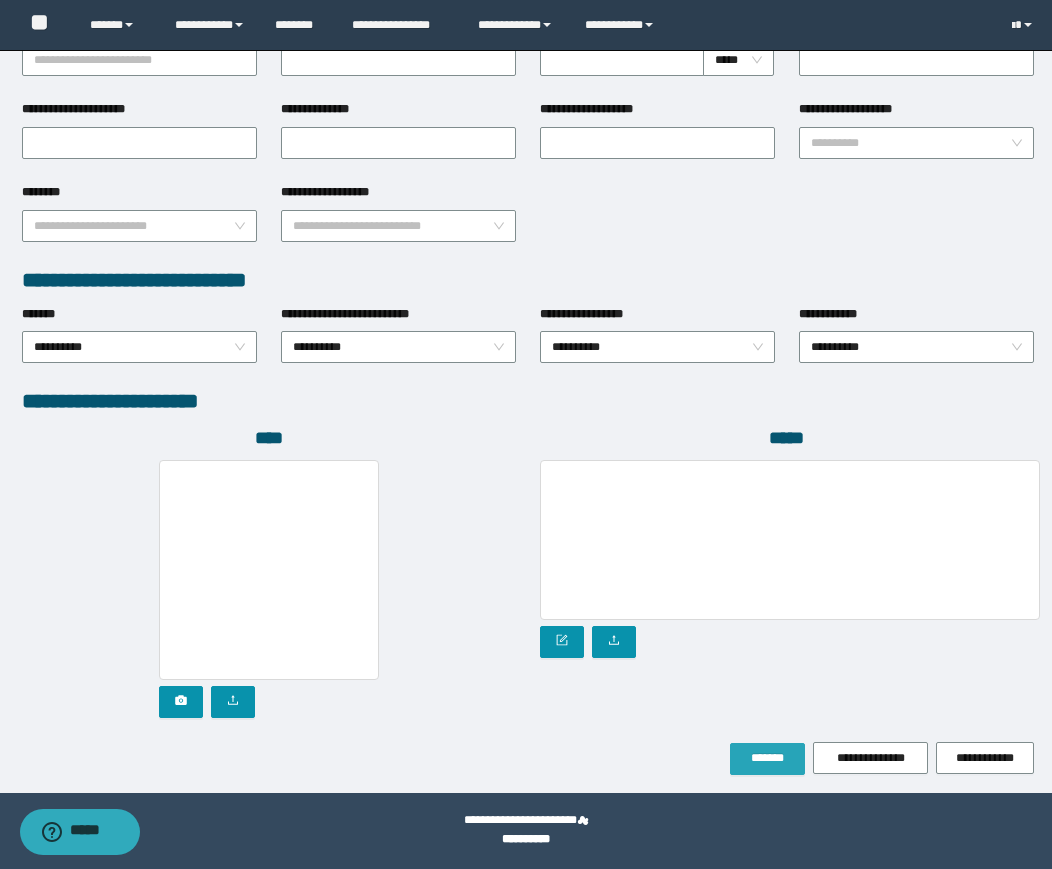 type on "**********" 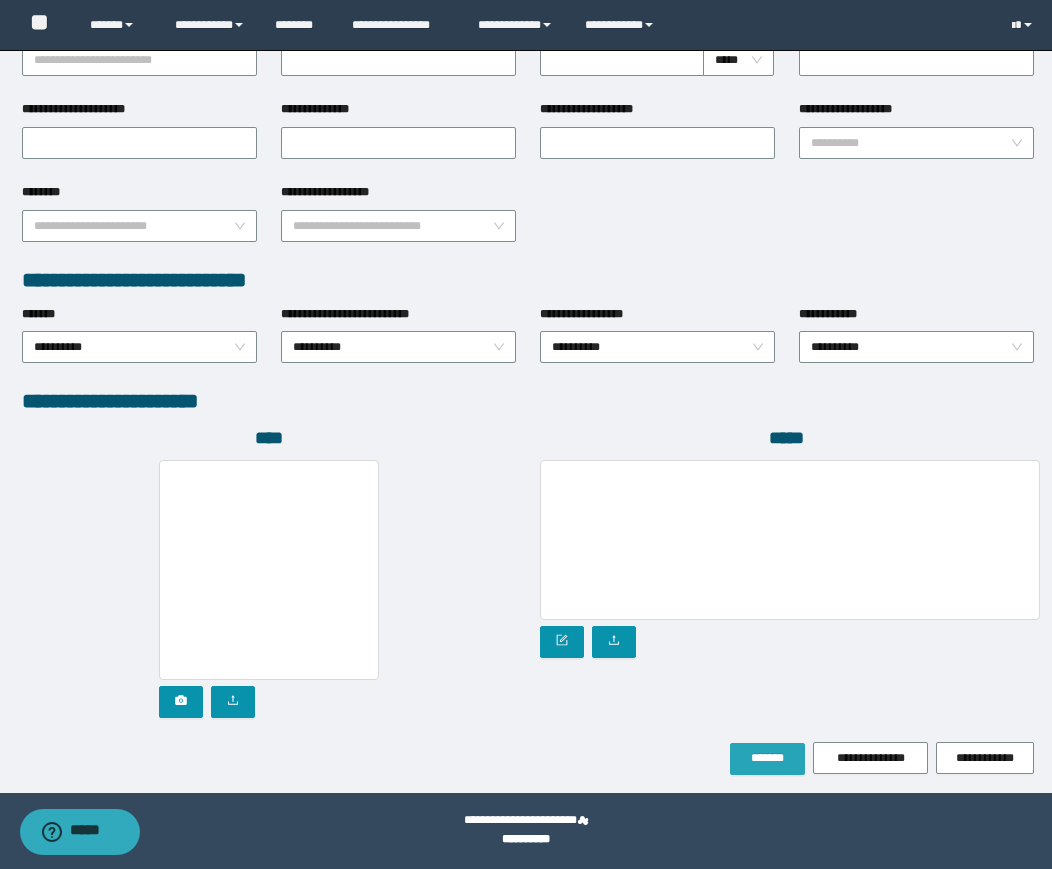 click on "*******" at bounding box center (767, 758) 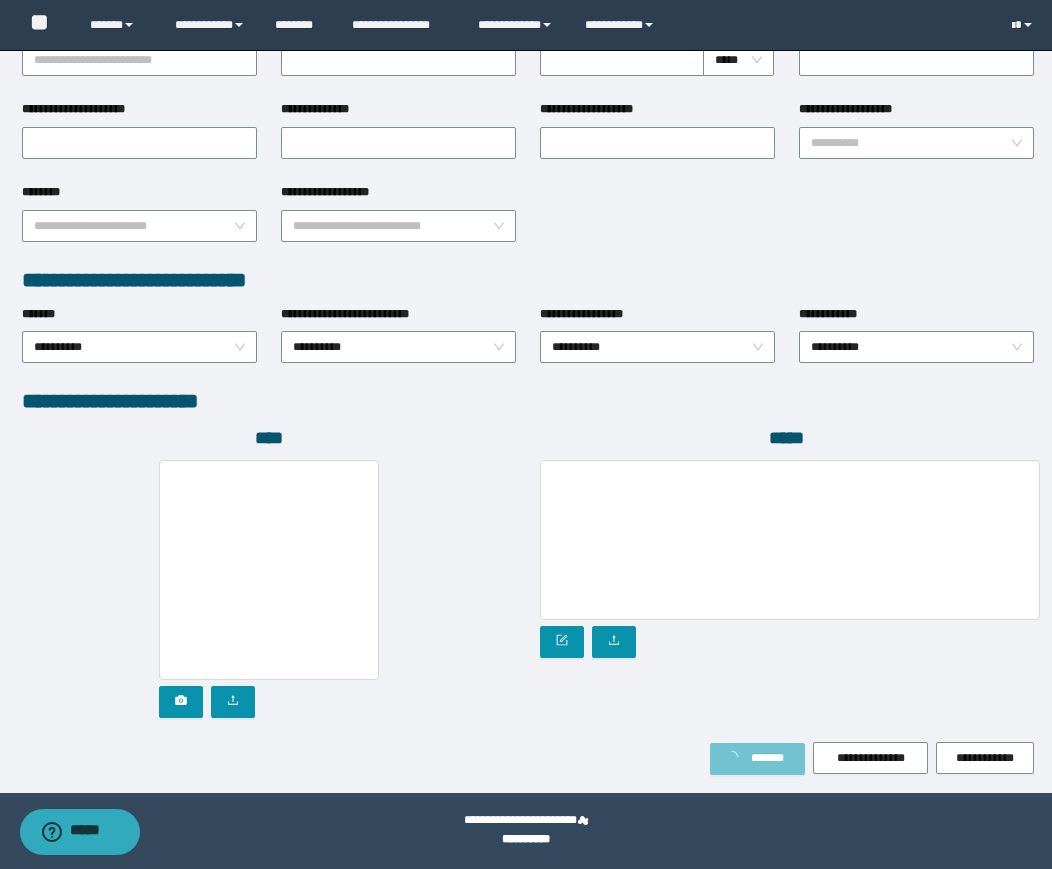 scroll, scrollTop: 887, scrollLeft: 0, axis: vertical 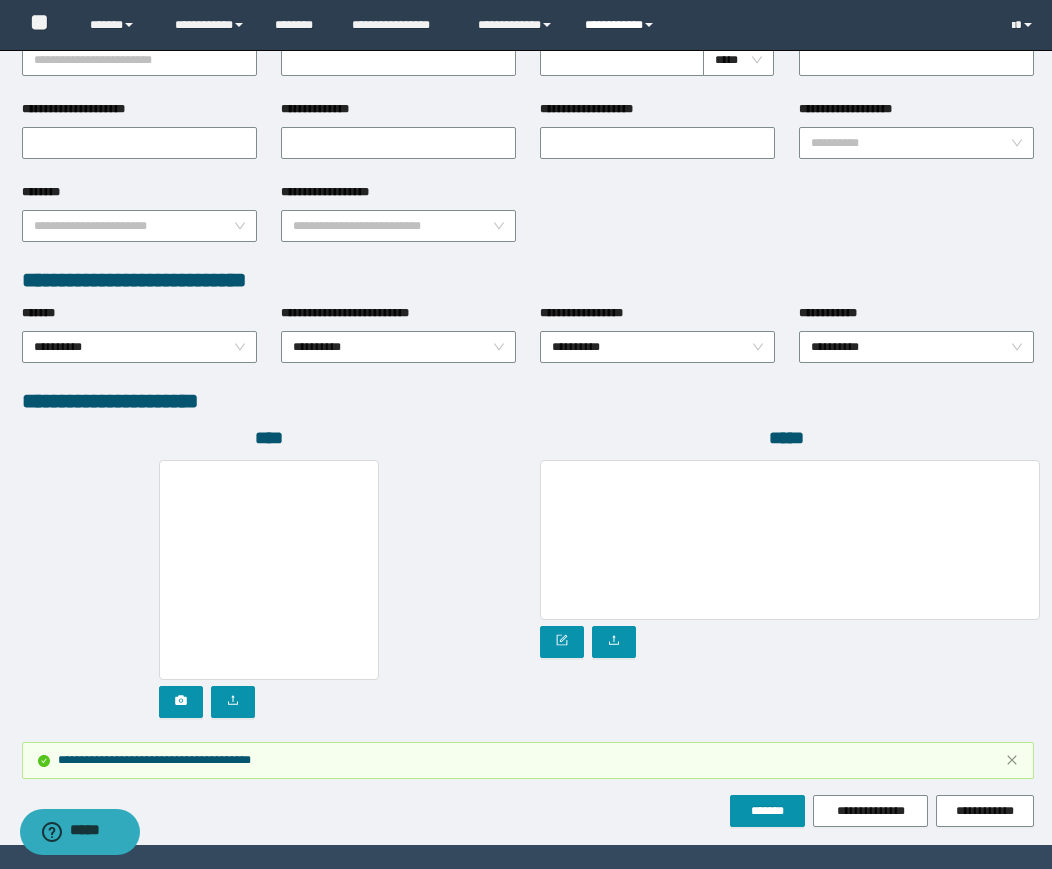 click on "**********" at bounding box center [622, 25] 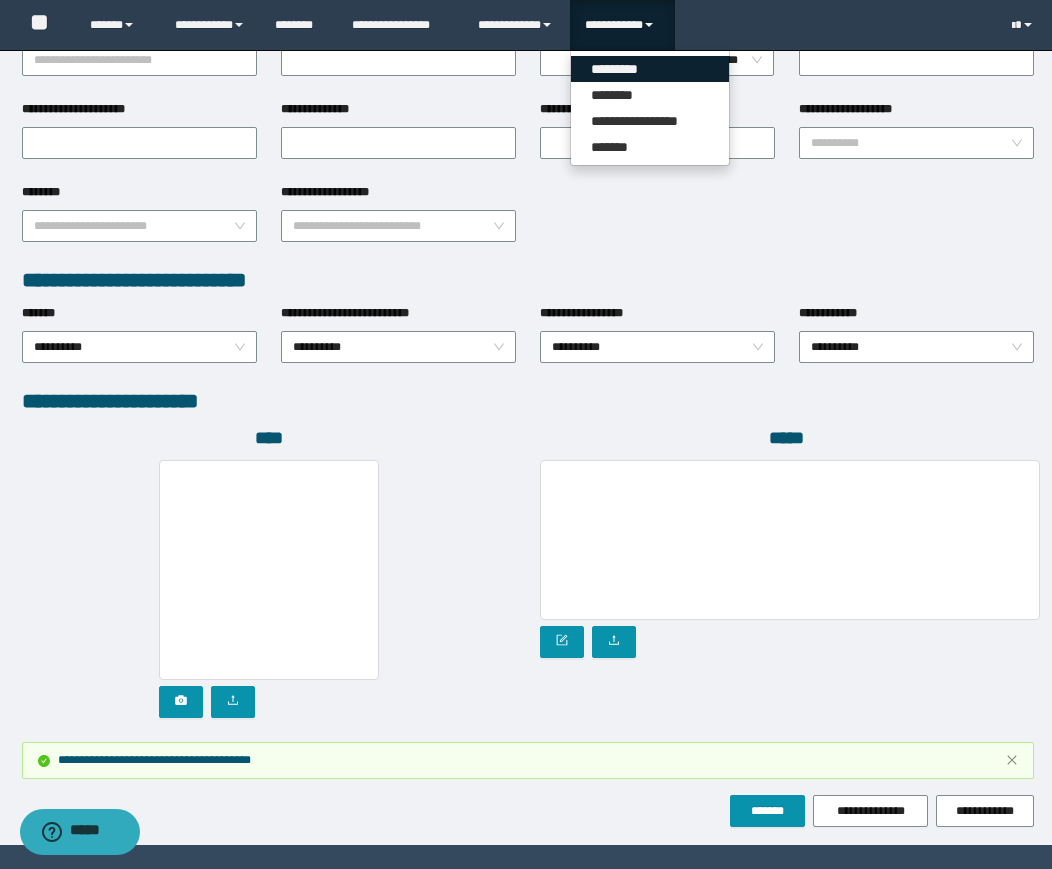 click on "*********" at bounding box center [650, 69] 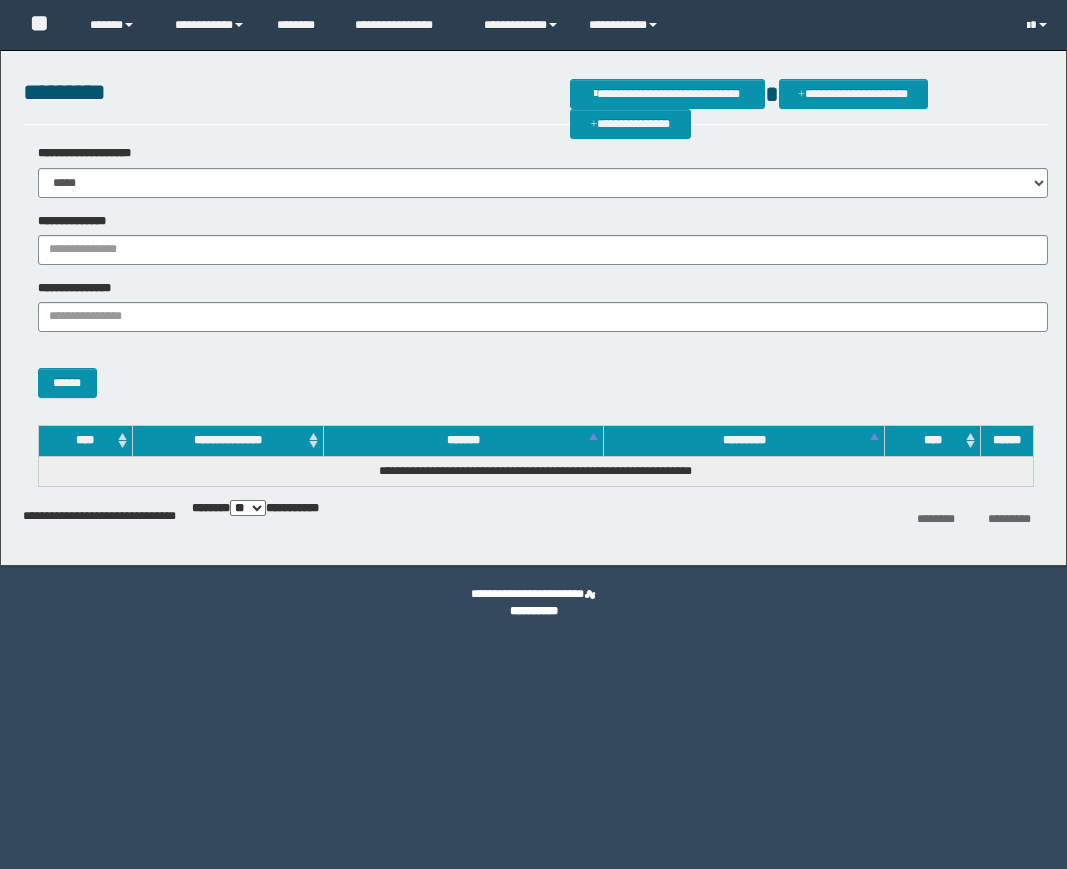 scroll, scrollTop: 0, scrollLeft: 0, axis: both 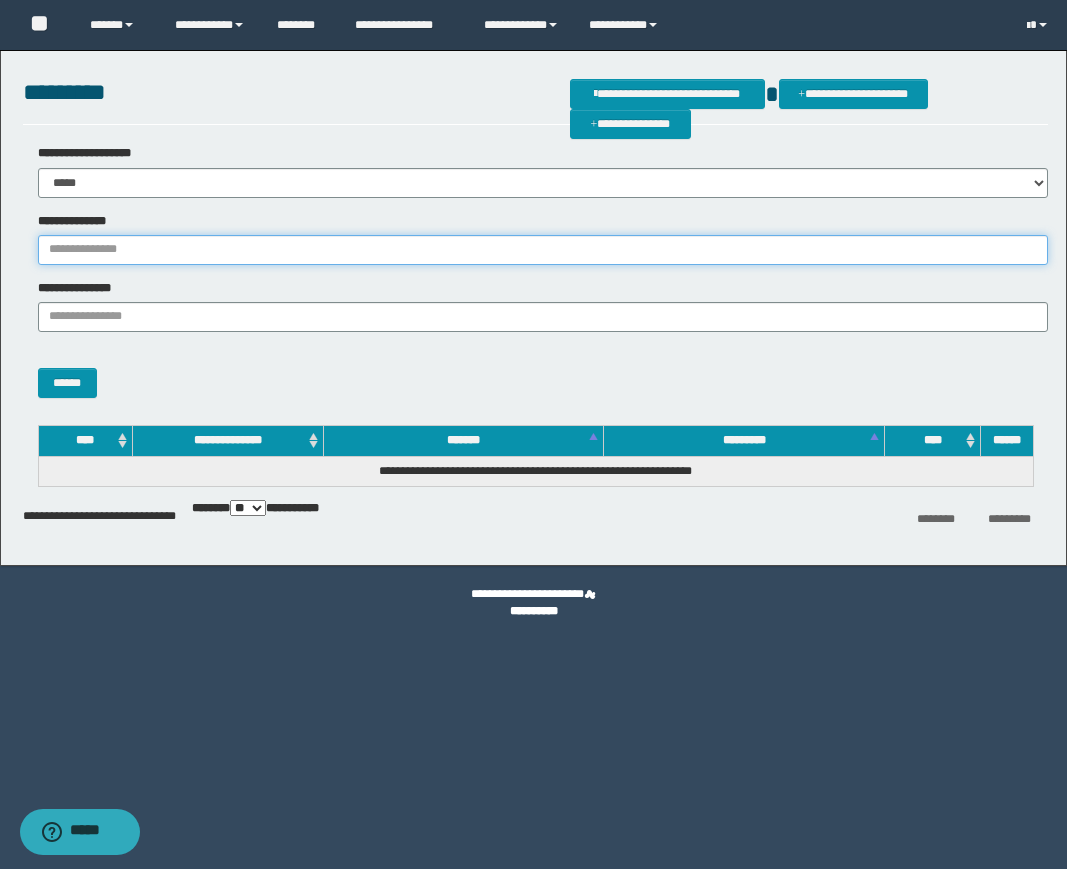 click on "**********" at bounding box center (543, 250) 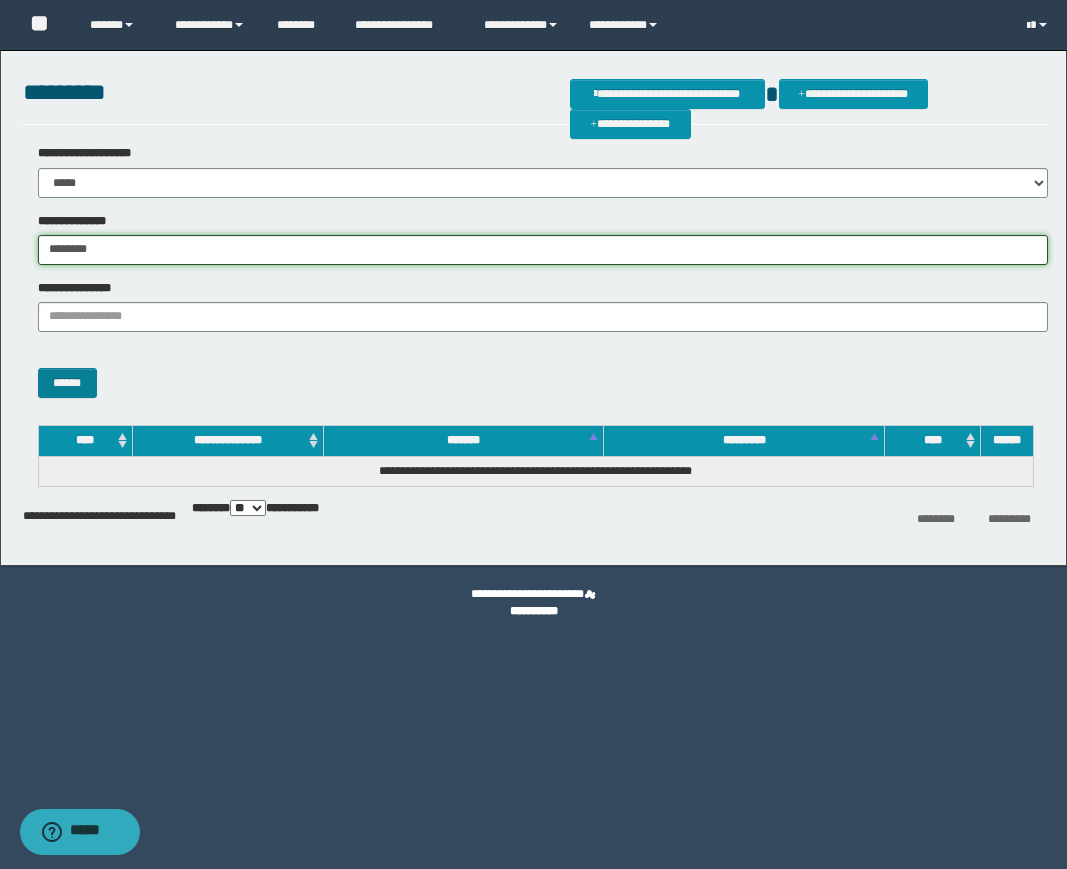type on "********" 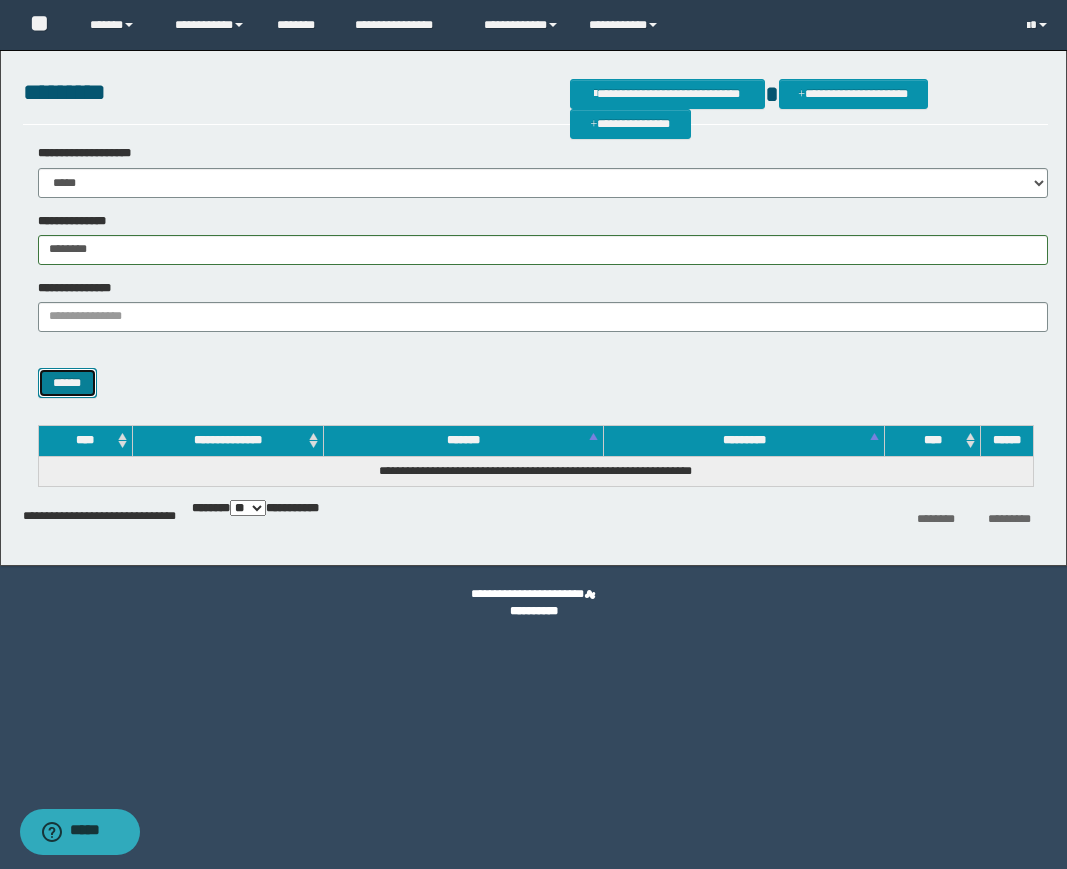 click on "******" at bounding box center [67, 383] 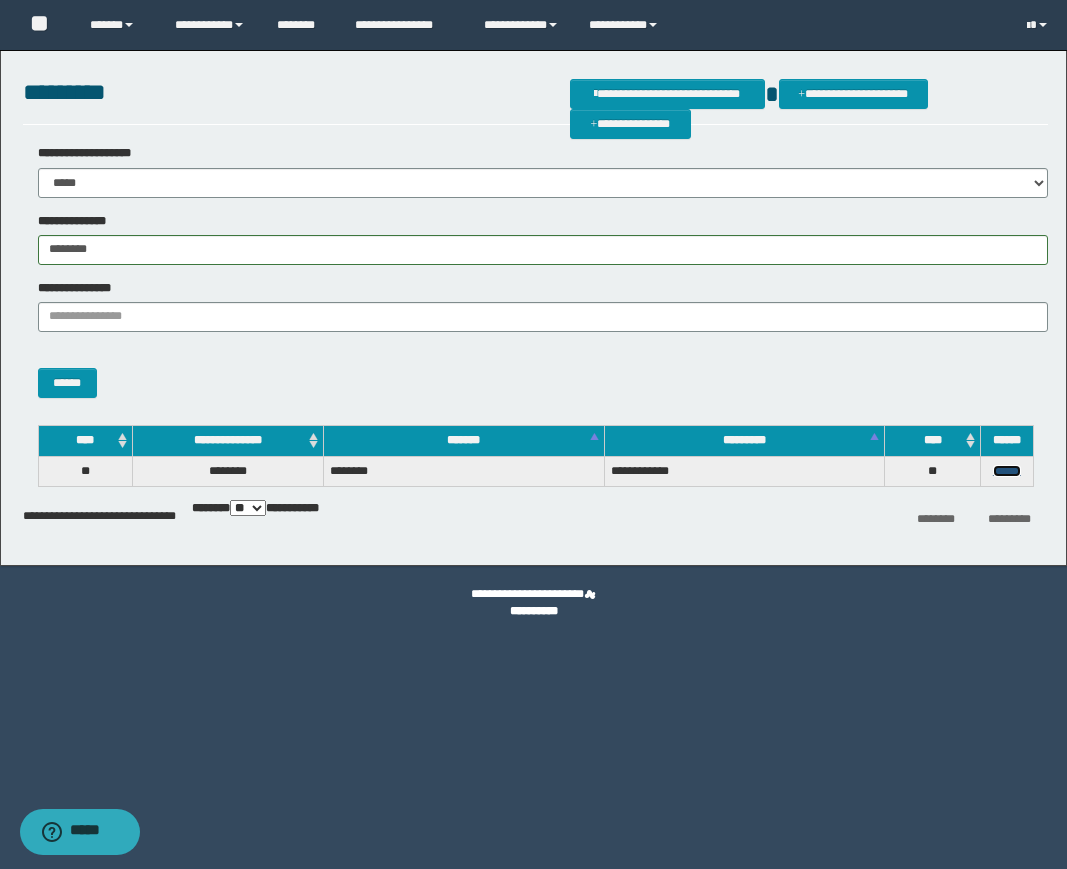 click on "******" at bounding box center [1007, 471] 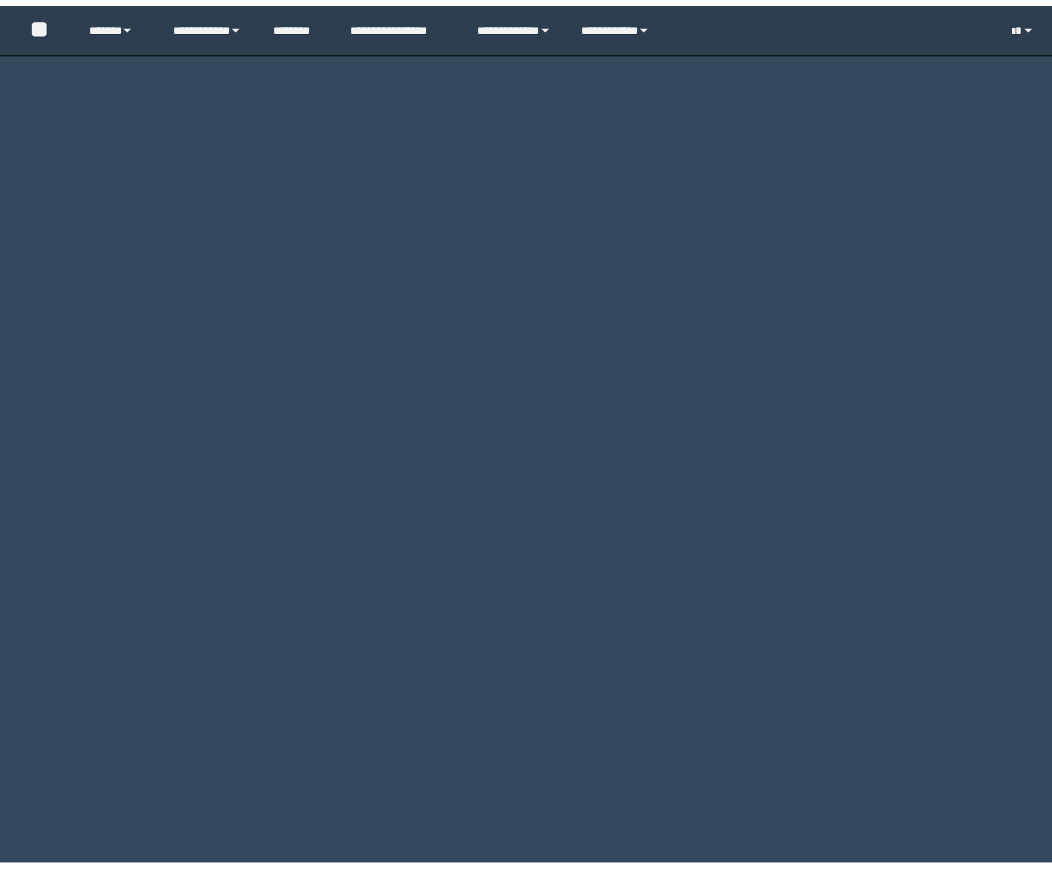 scroll, scrollTop: 0, scrollLeft: 0, axis: both 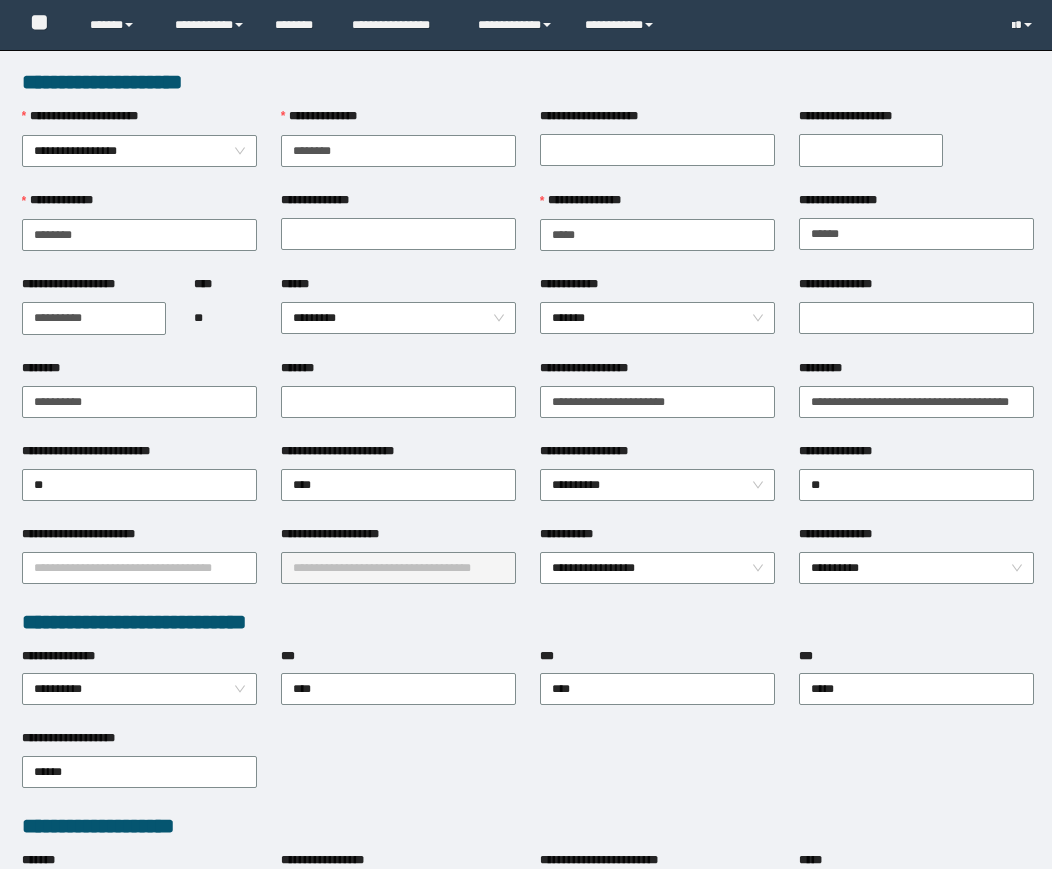 type on "********" 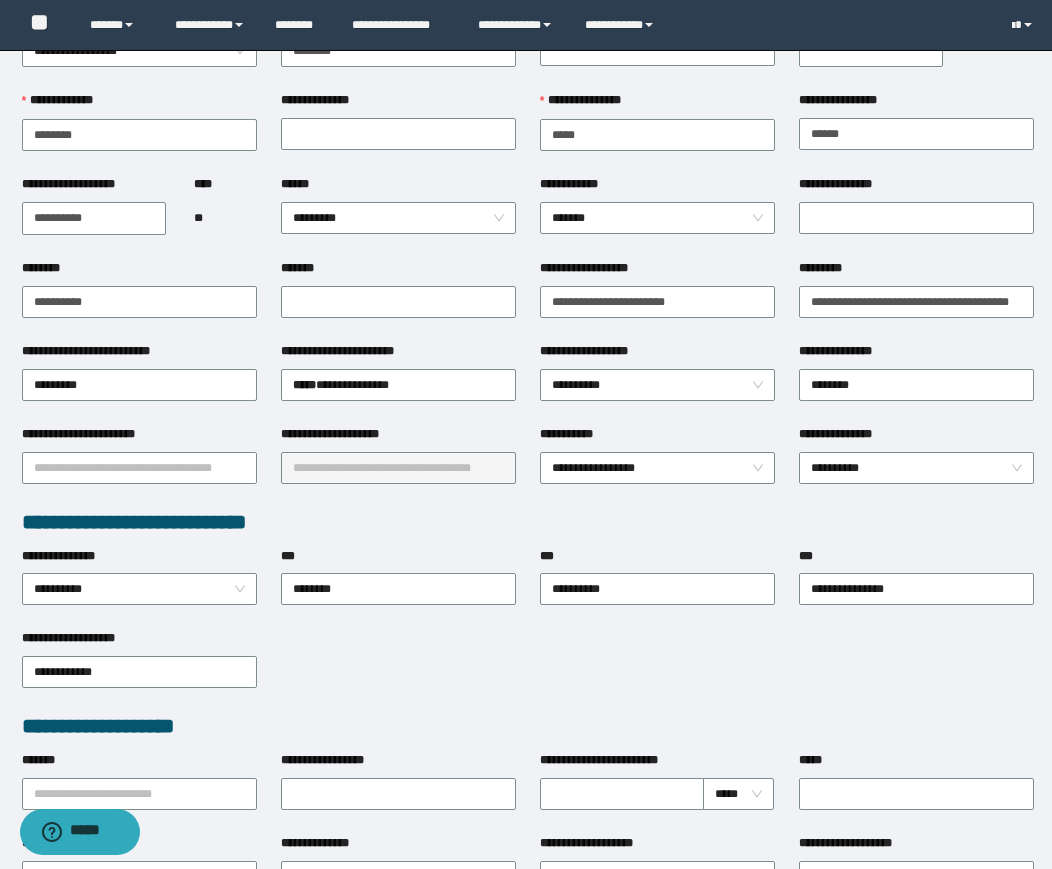 scroll, scrollTop: 0, scrollLeft: 0, axis: both 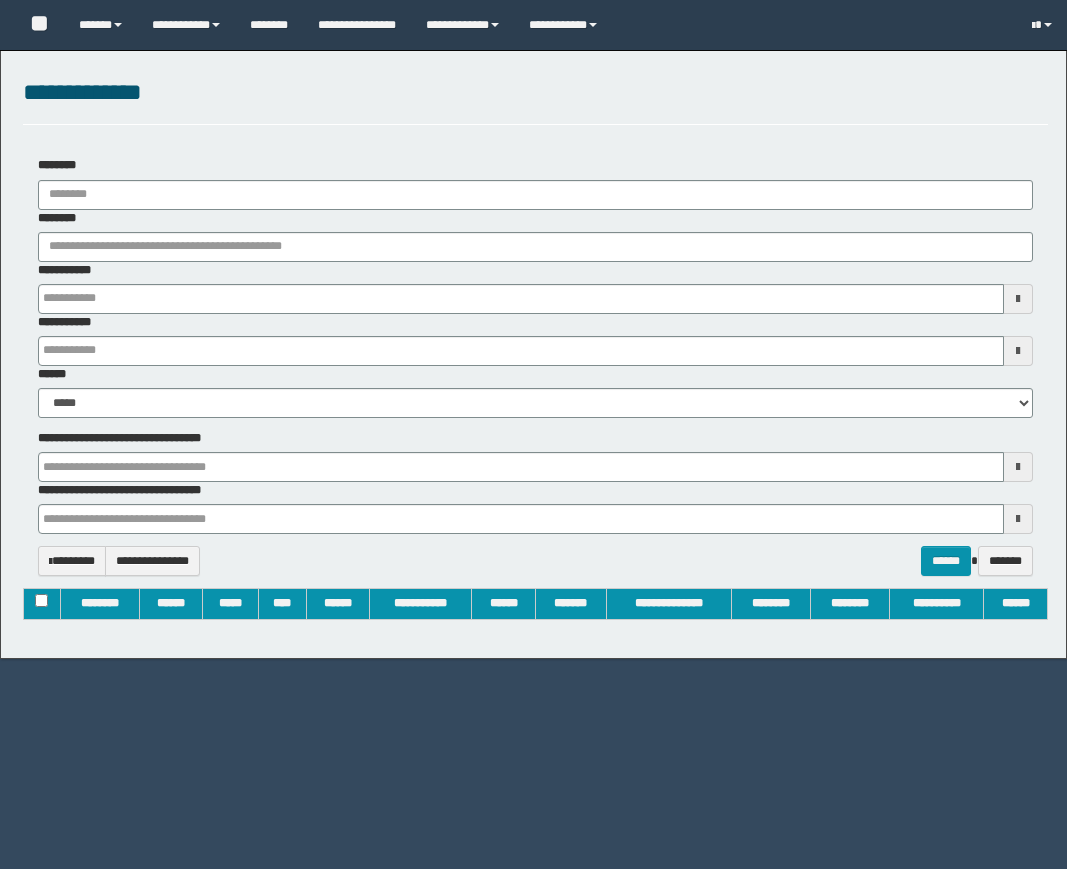 type on "**********" 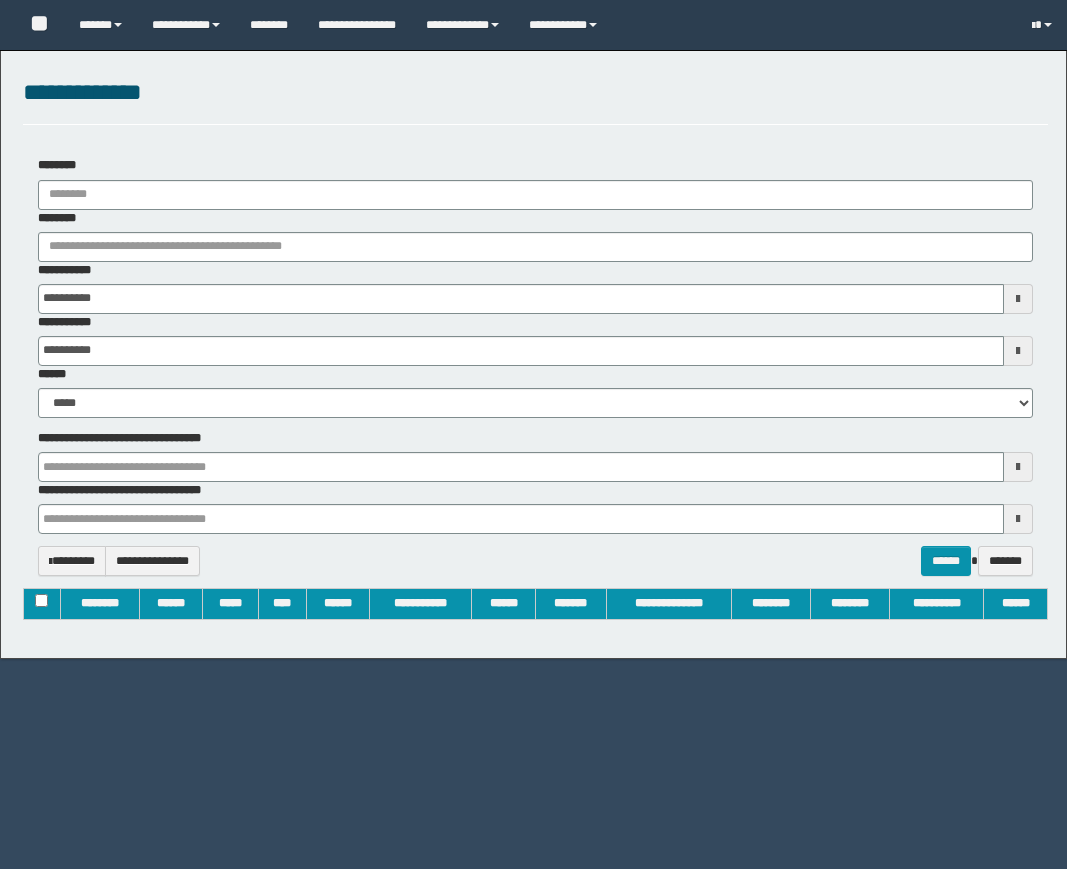 type 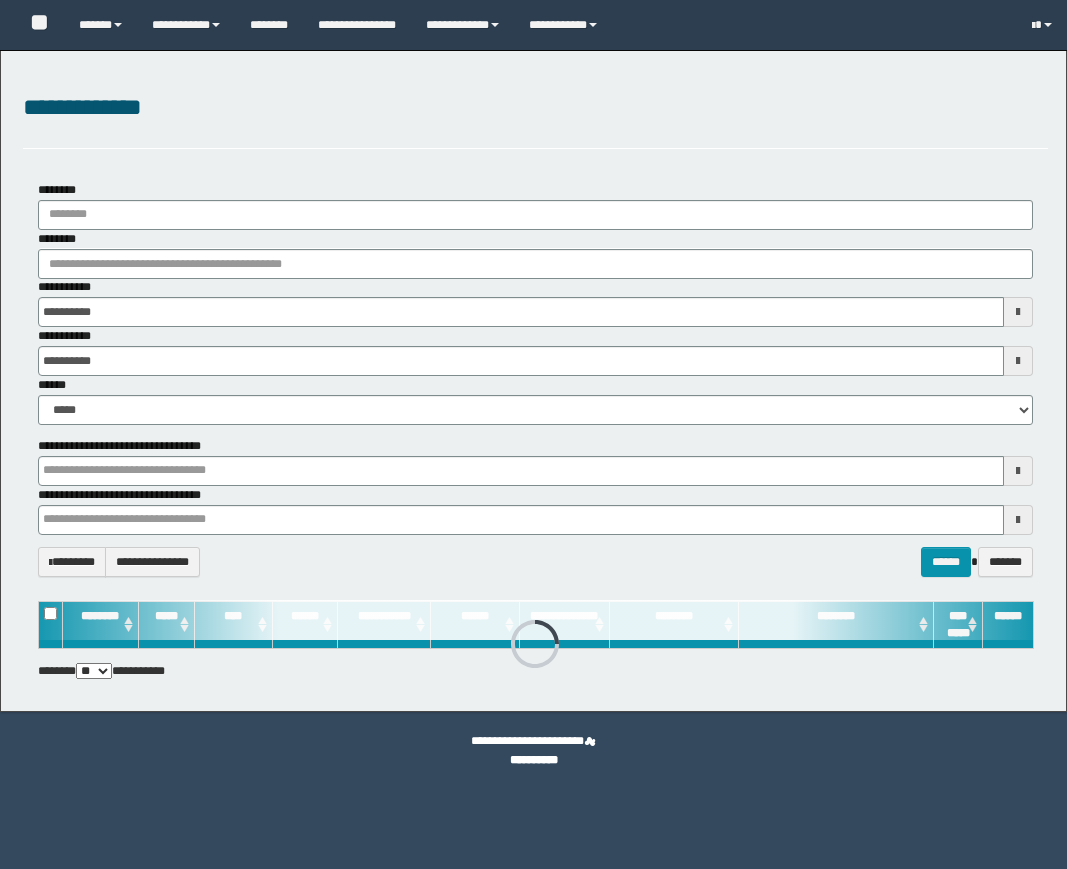 type 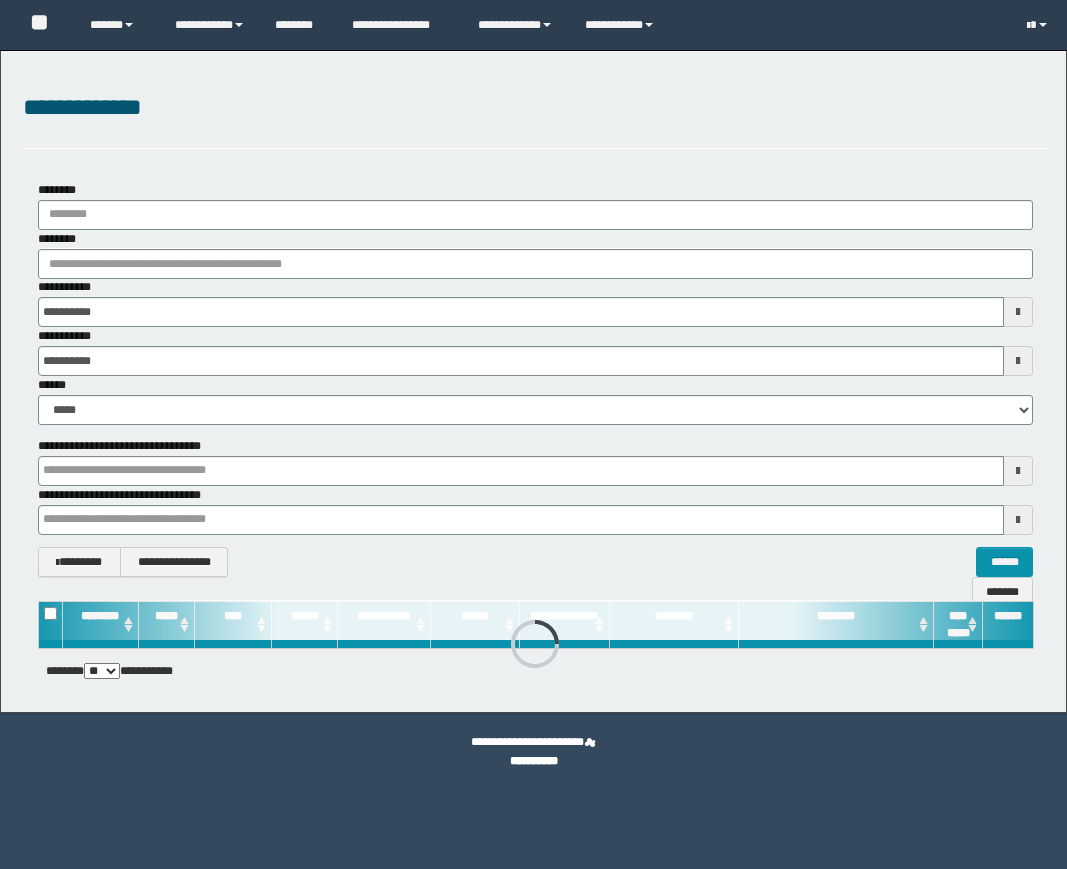 scroll, scrollTop: 0, scrollLeft: 0, axis: both 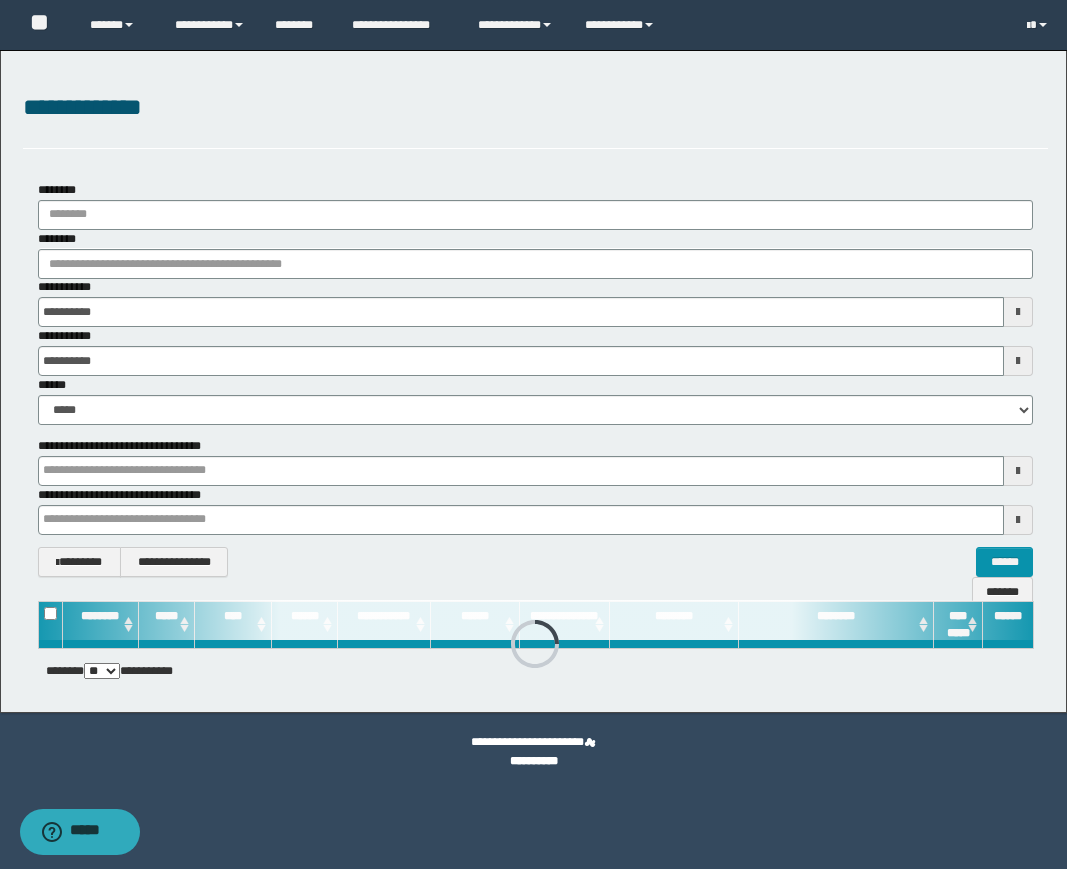 type 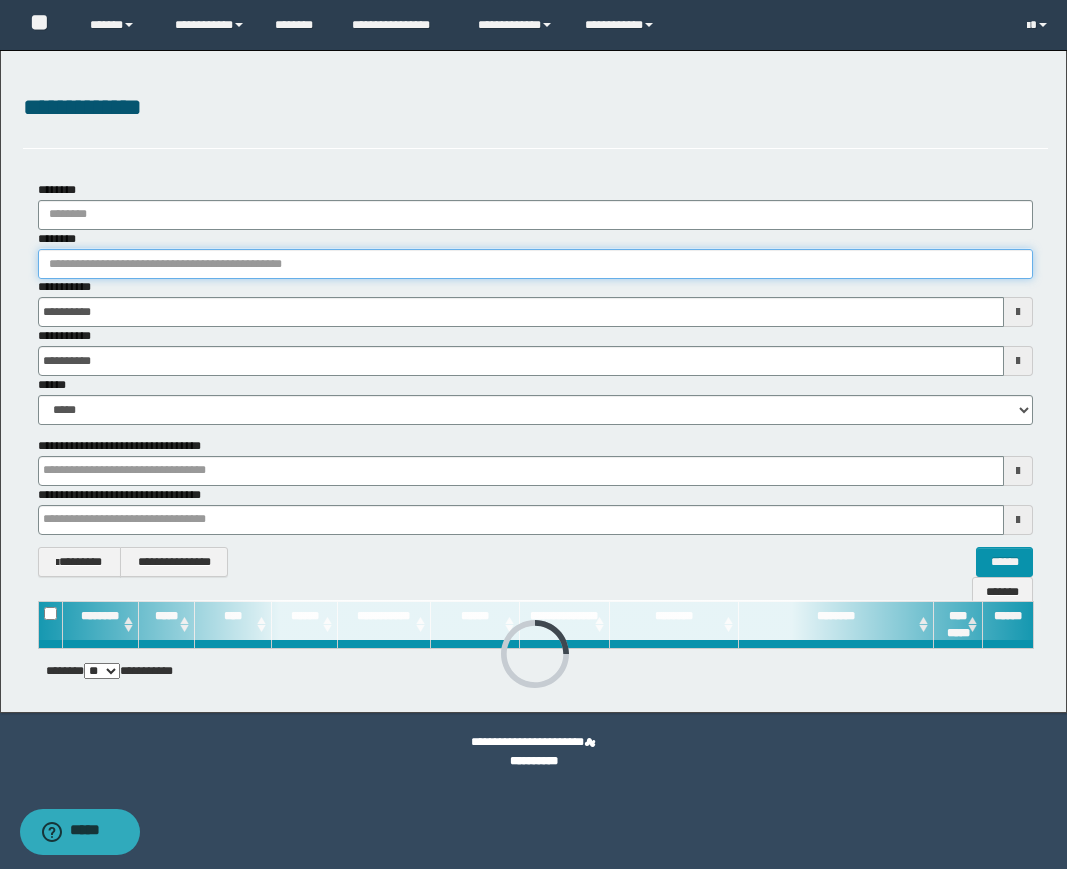 click on "********" at bounding box center (535, 264) 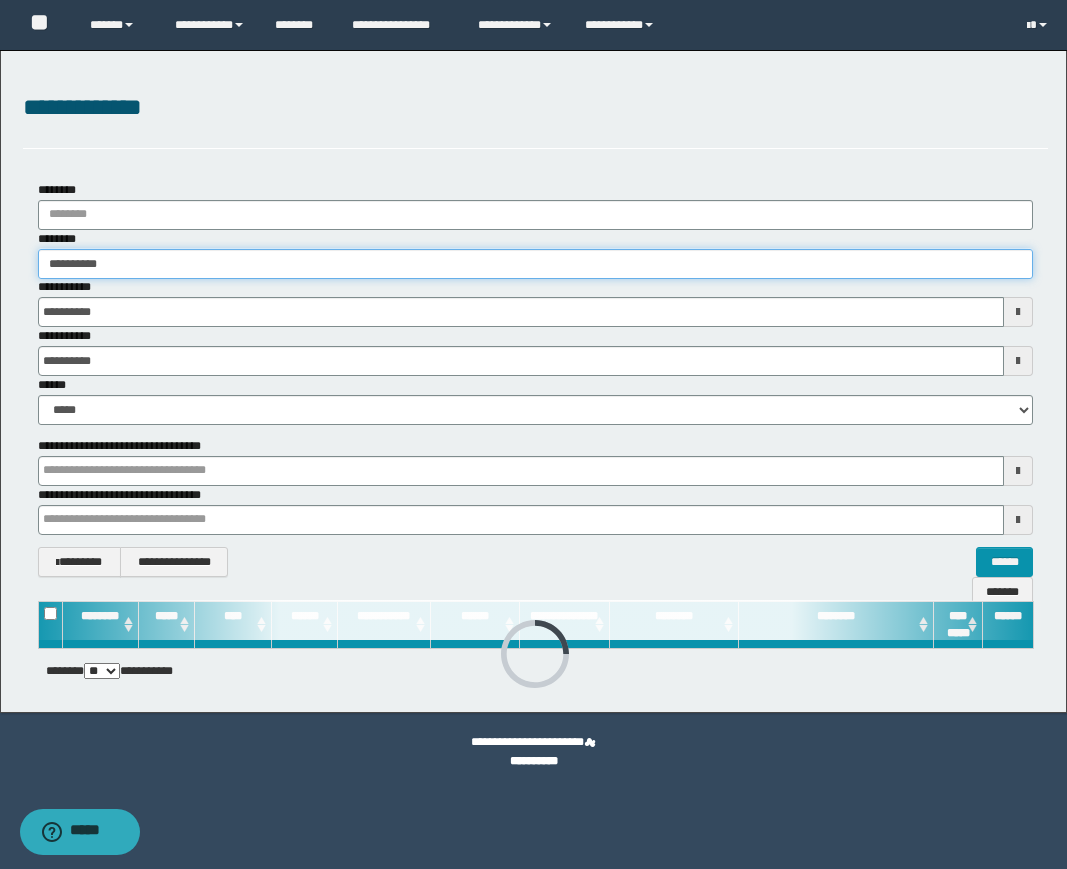 type on "**********" 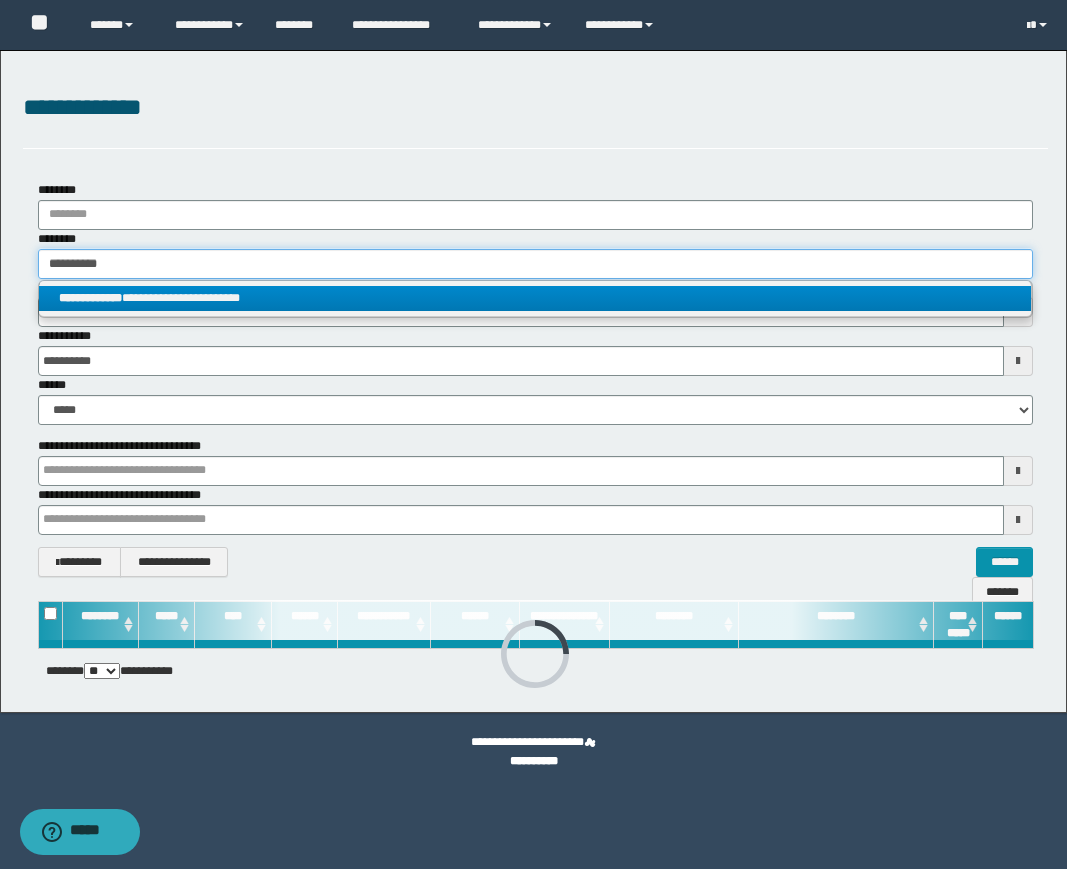 type on "**********" 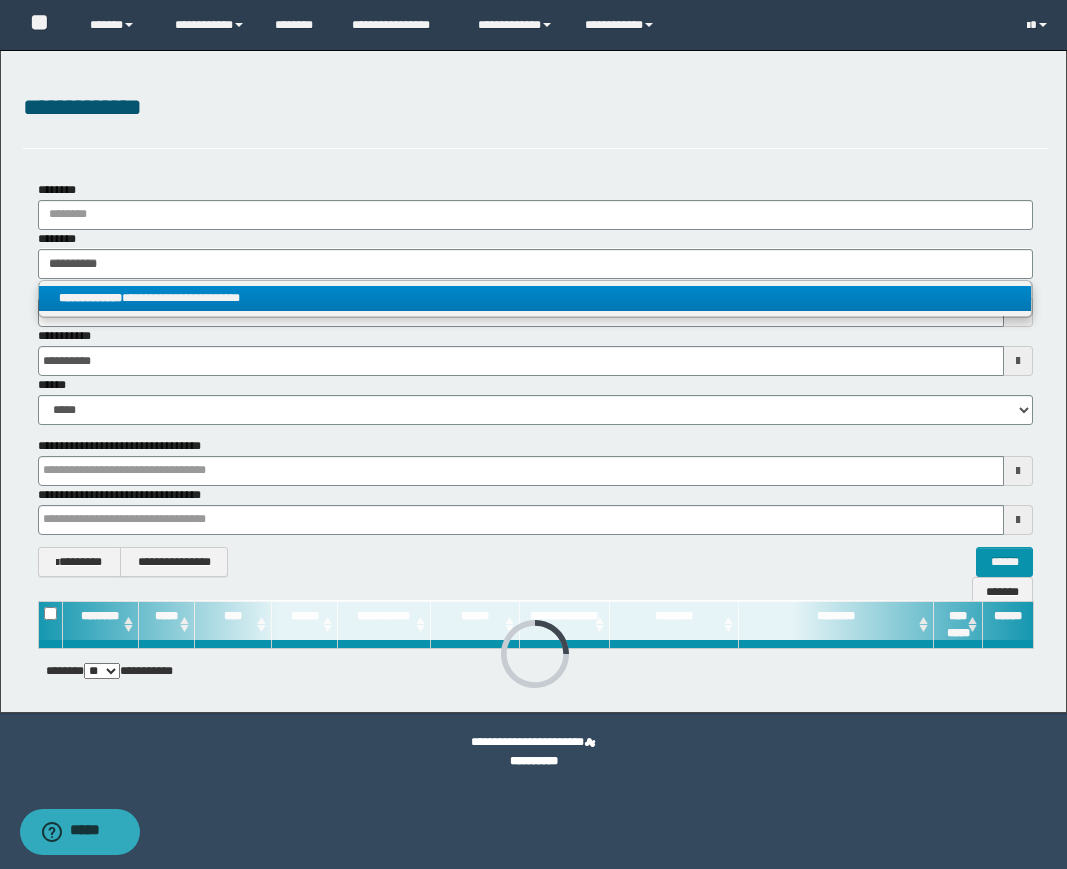 click on "**********" at bounding box center [90, 298] 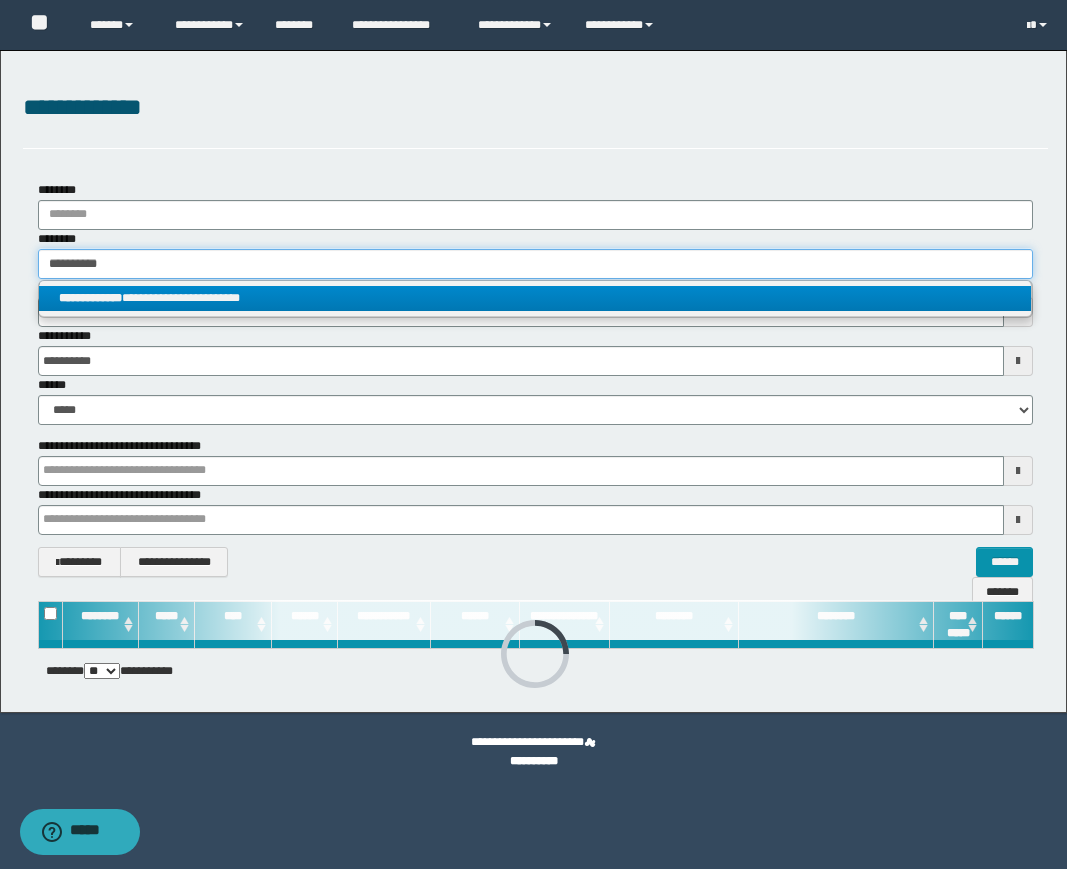 type 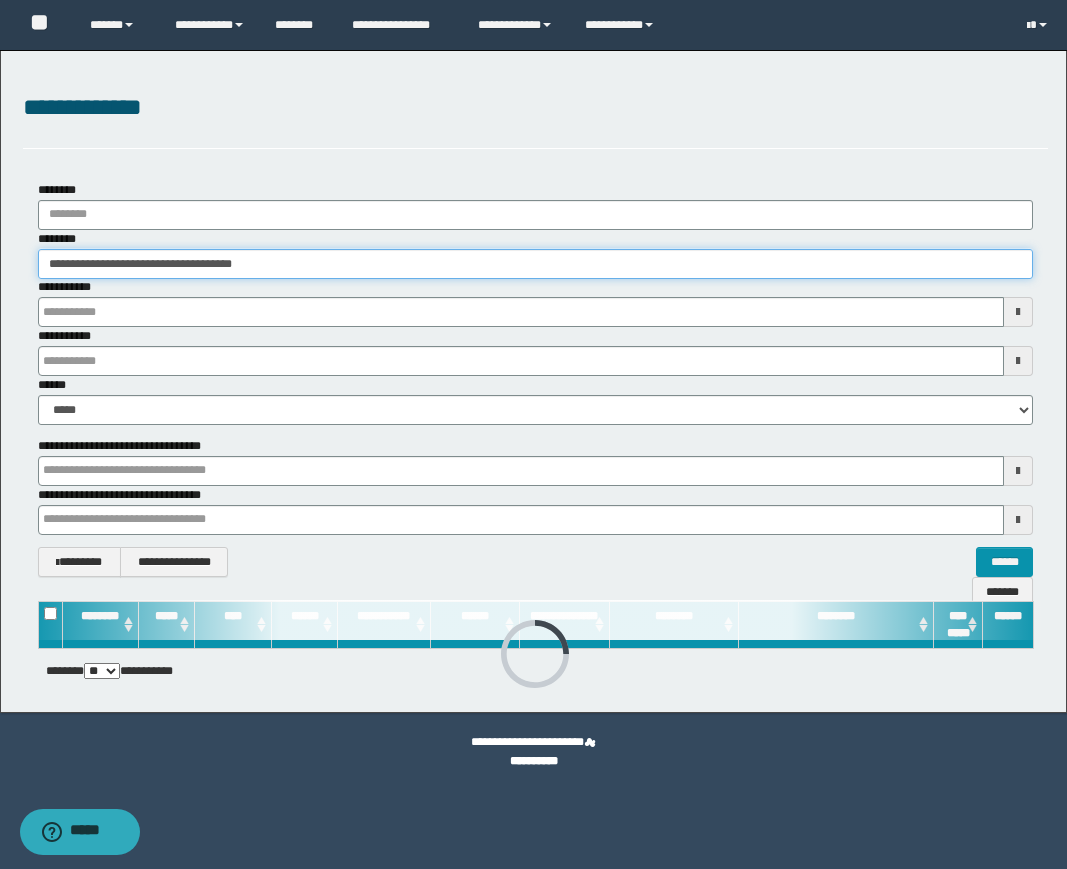 type 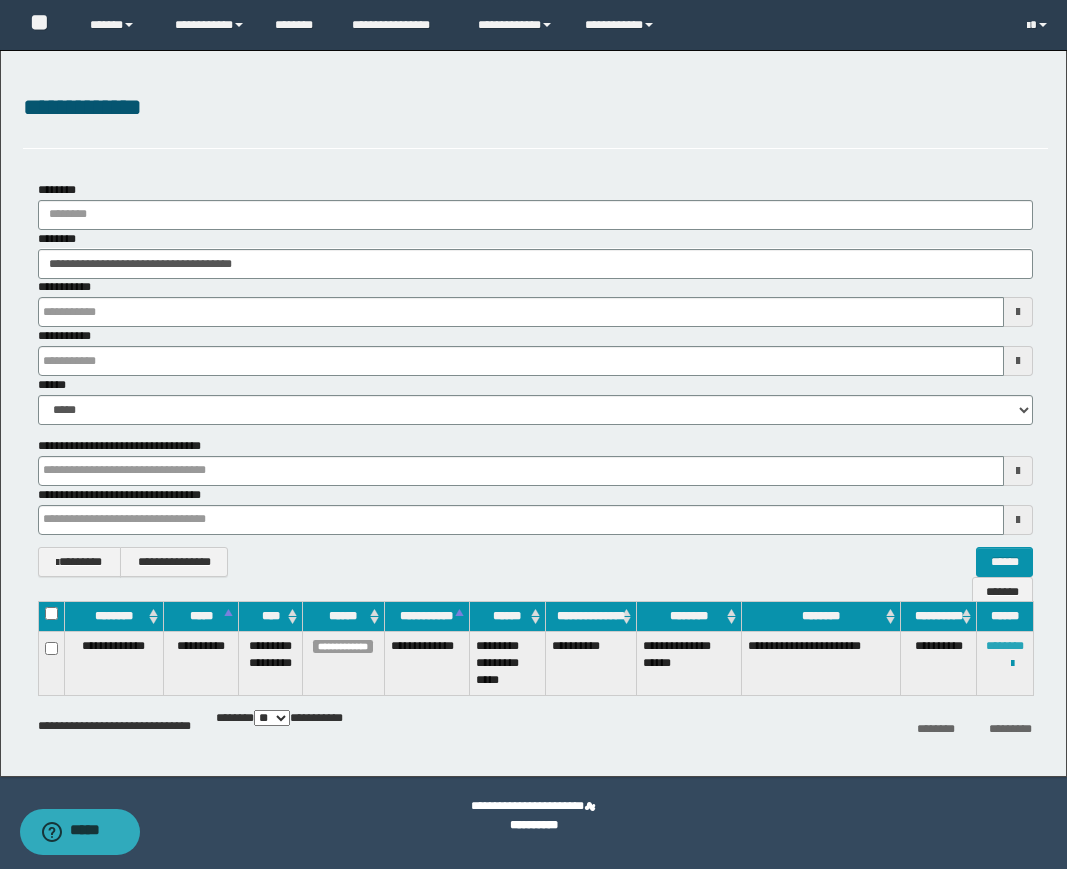 click on "********" at bounding box center (1005, 646) 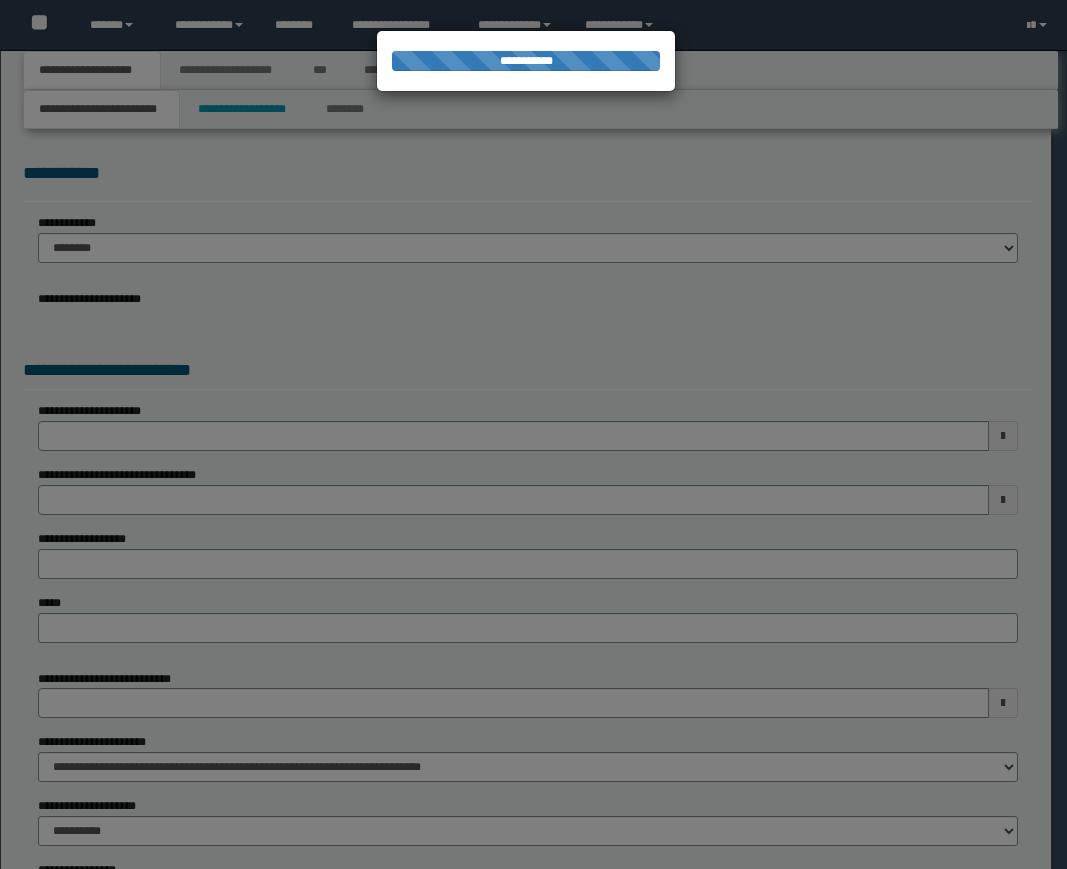 scroll, scrollTop: 0, scrollLeft: 0, axis: both 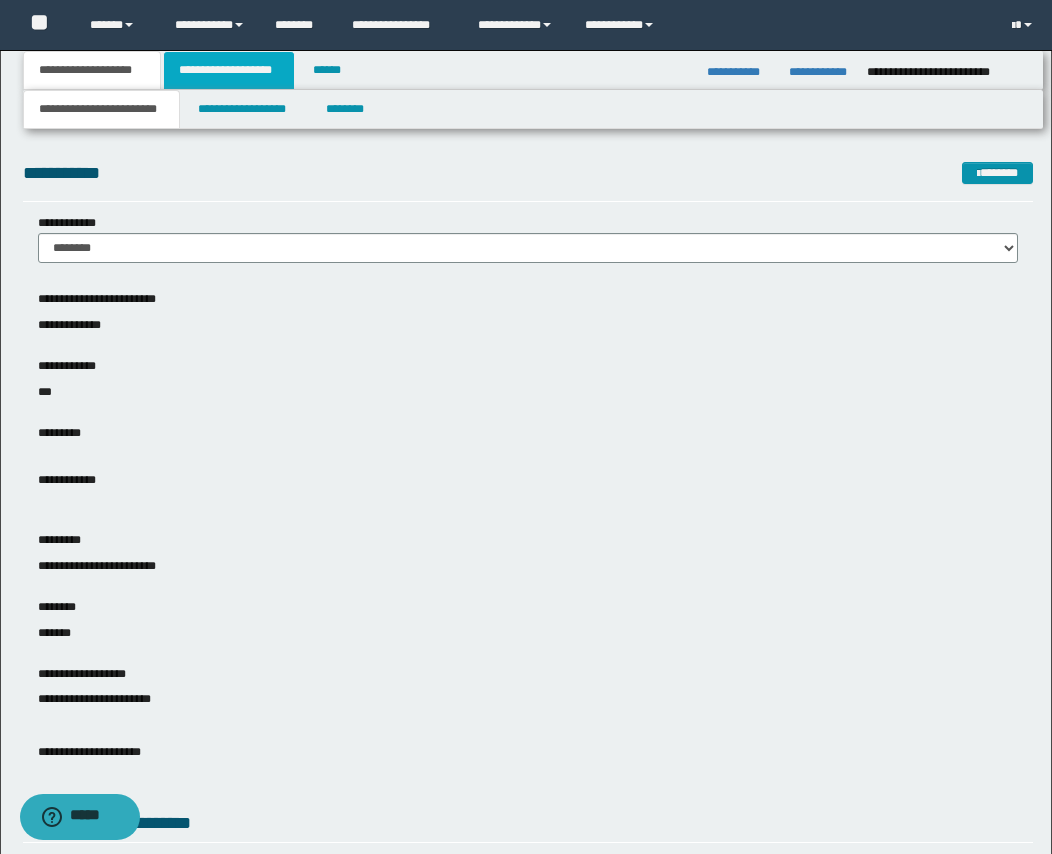 click on "**********" at bounding box center (229, 70) 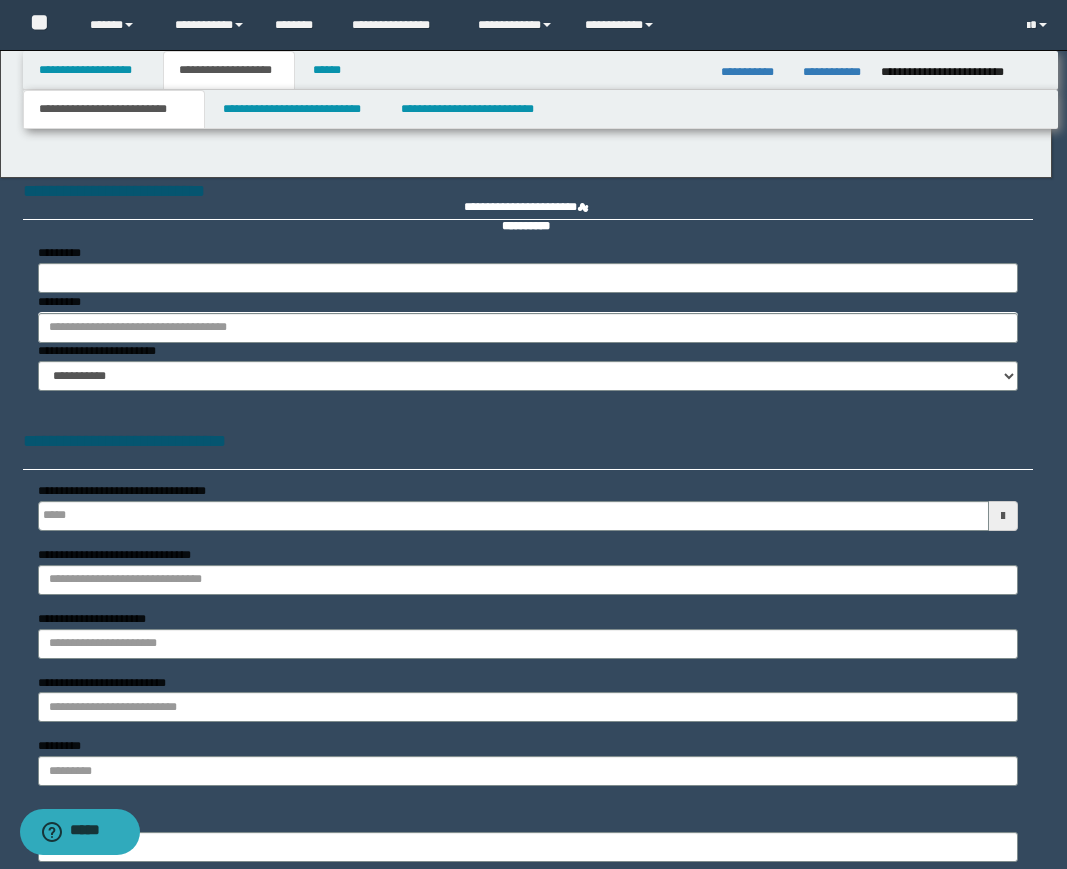 type 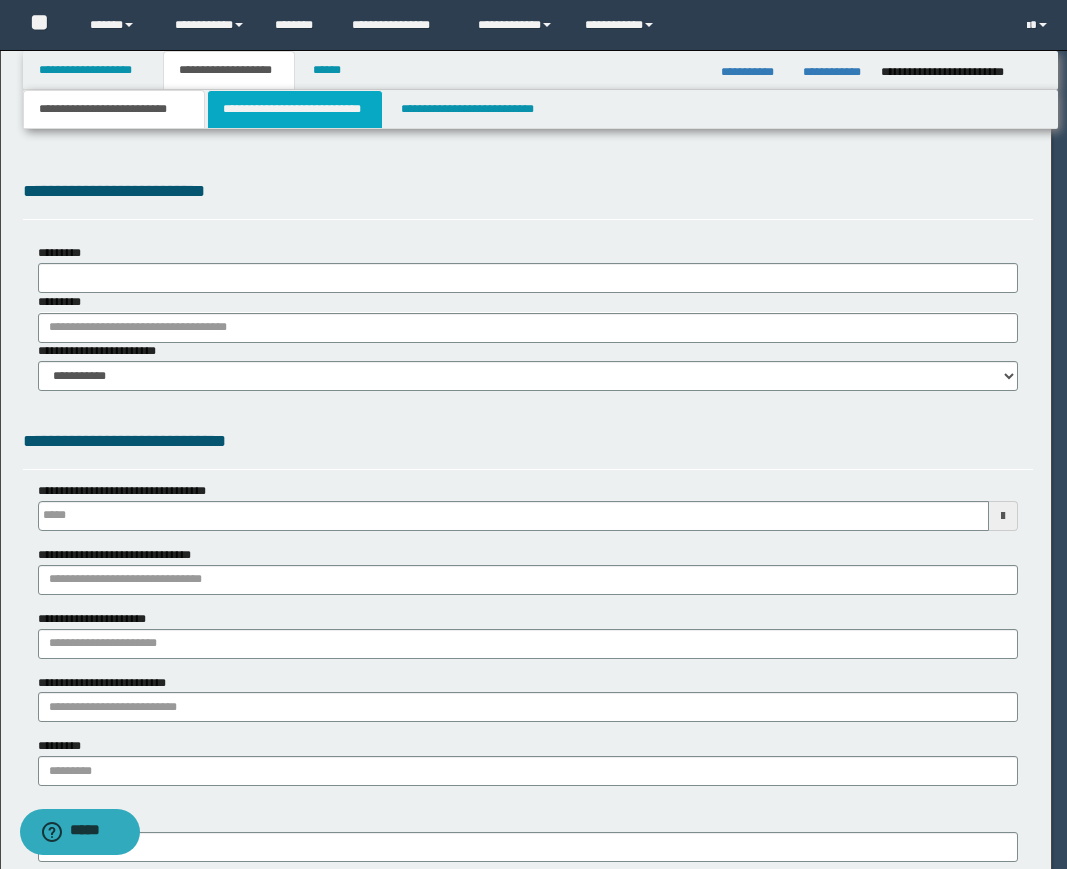 select on "*" 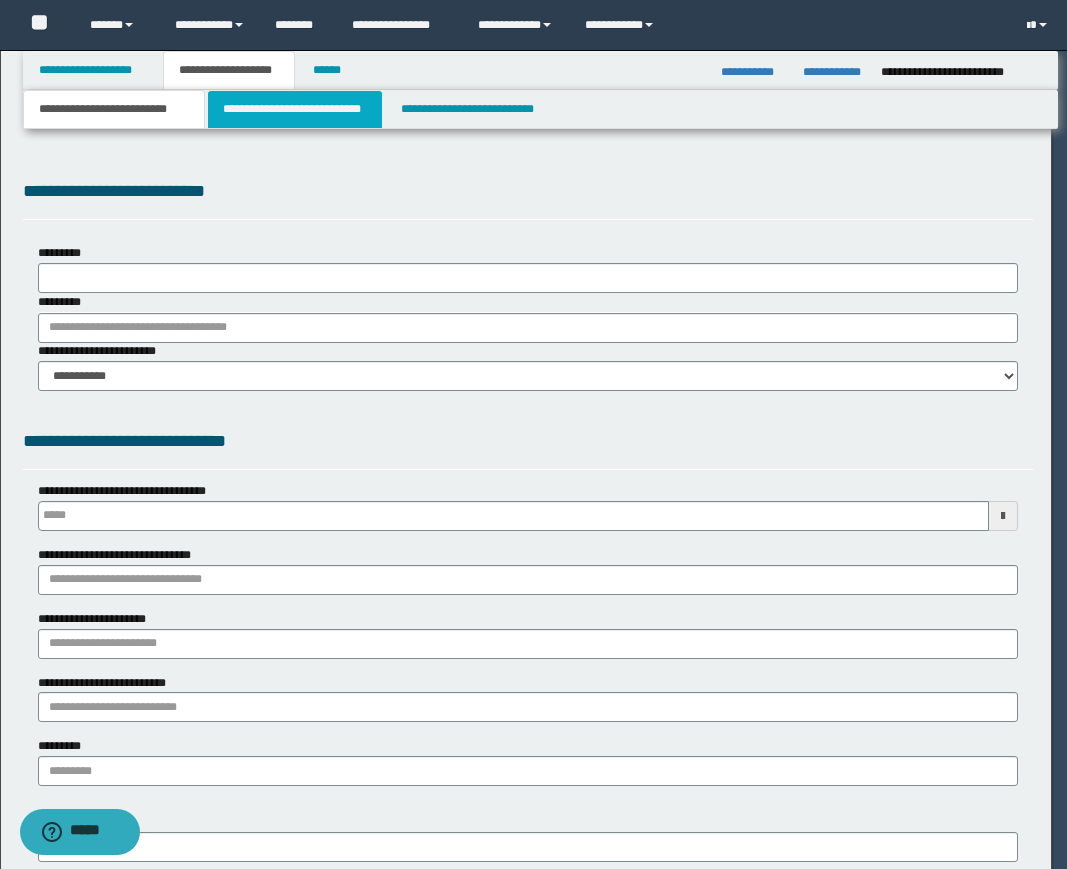type 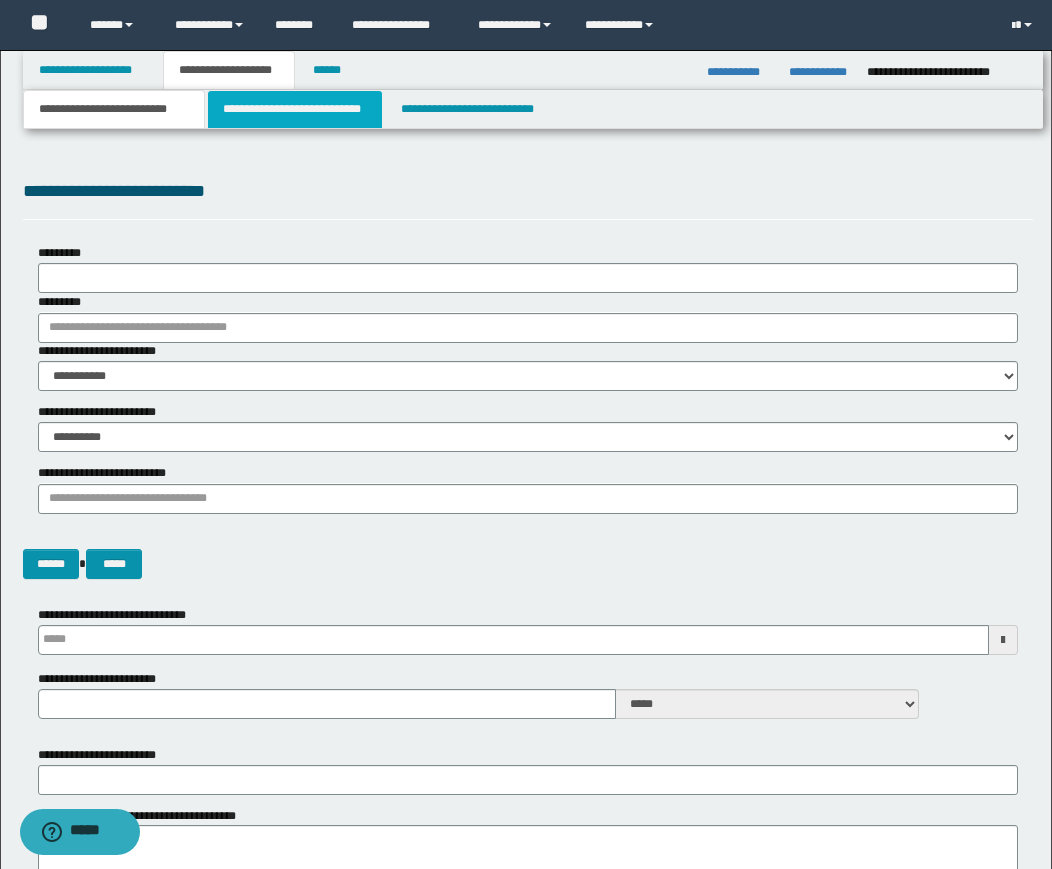 click on "**********" at bounding box center (295, 109) 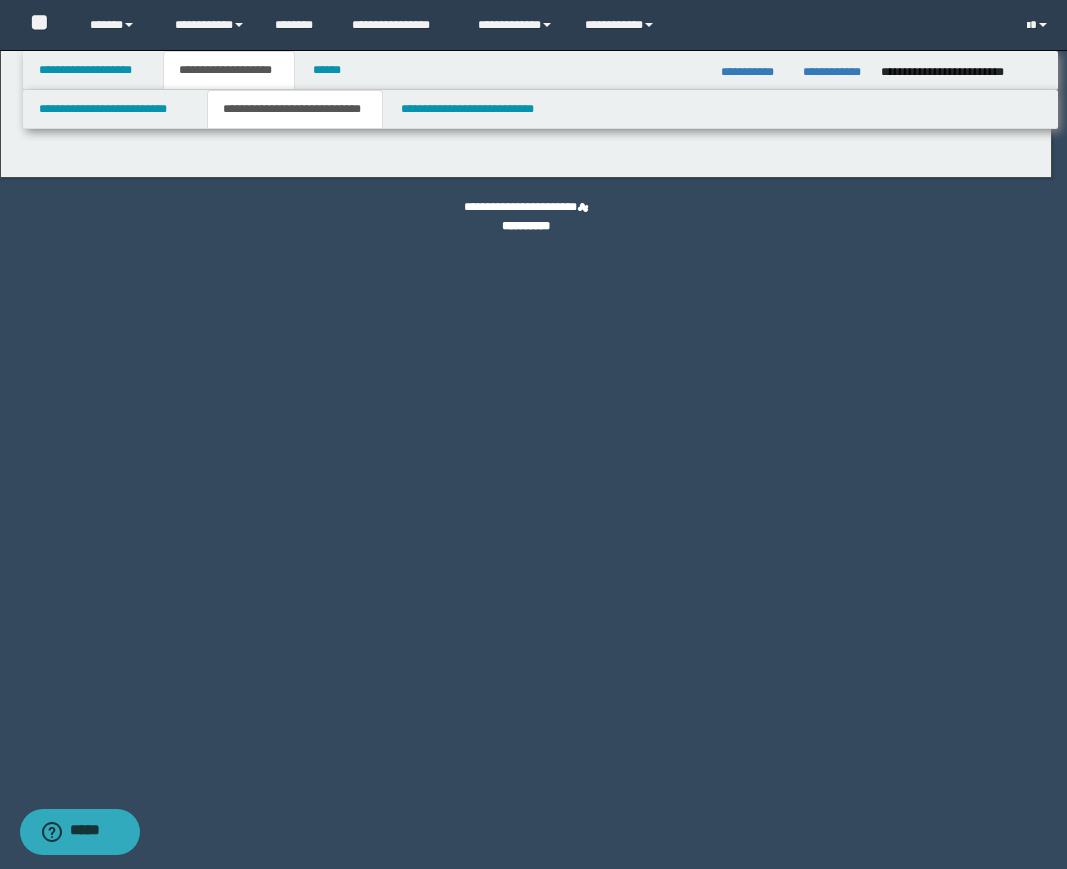 select on "*" 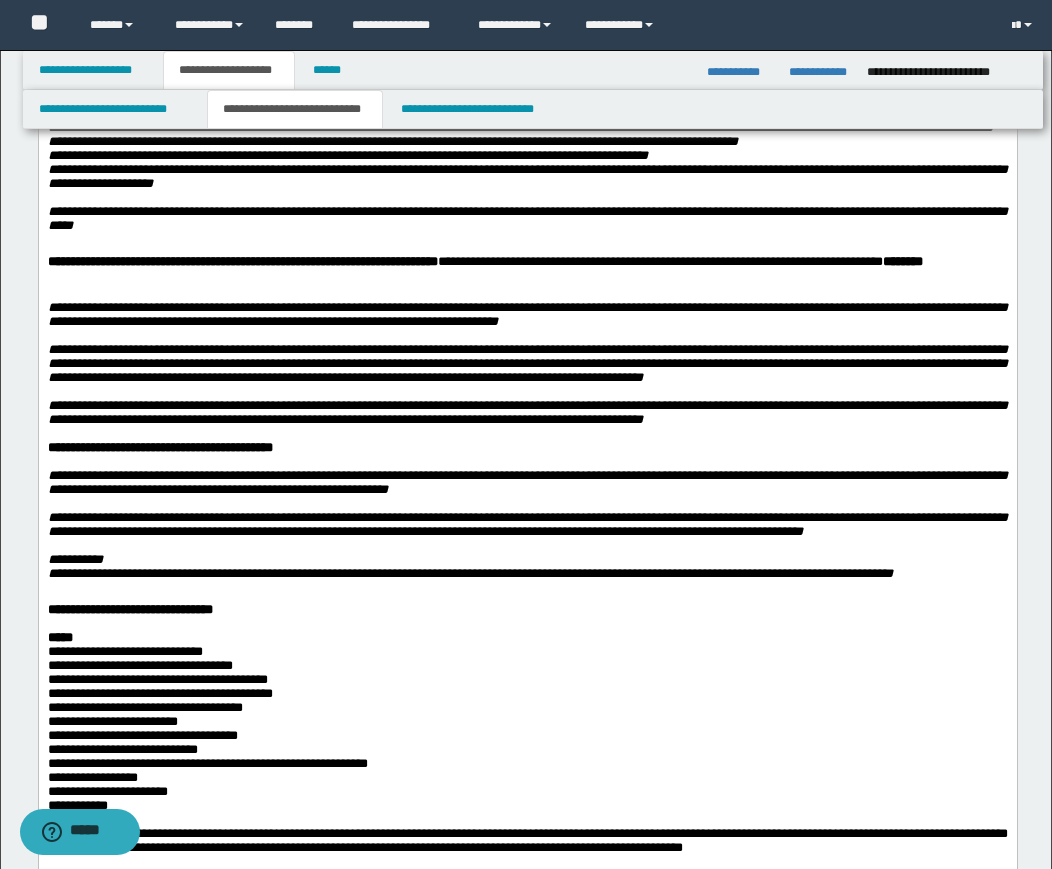 scroll, scrollTop: 300, scrollLeft: 0, axis: vertical 